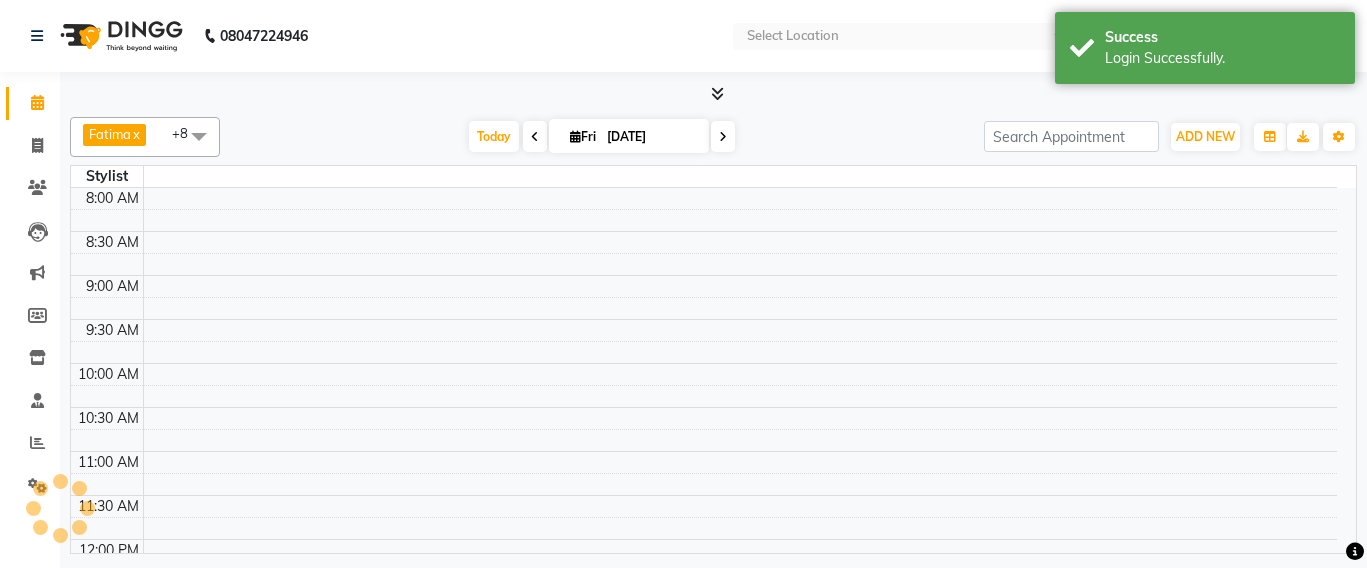 scroll, scrollTop: 0, scrollLeft: 0, axis: both 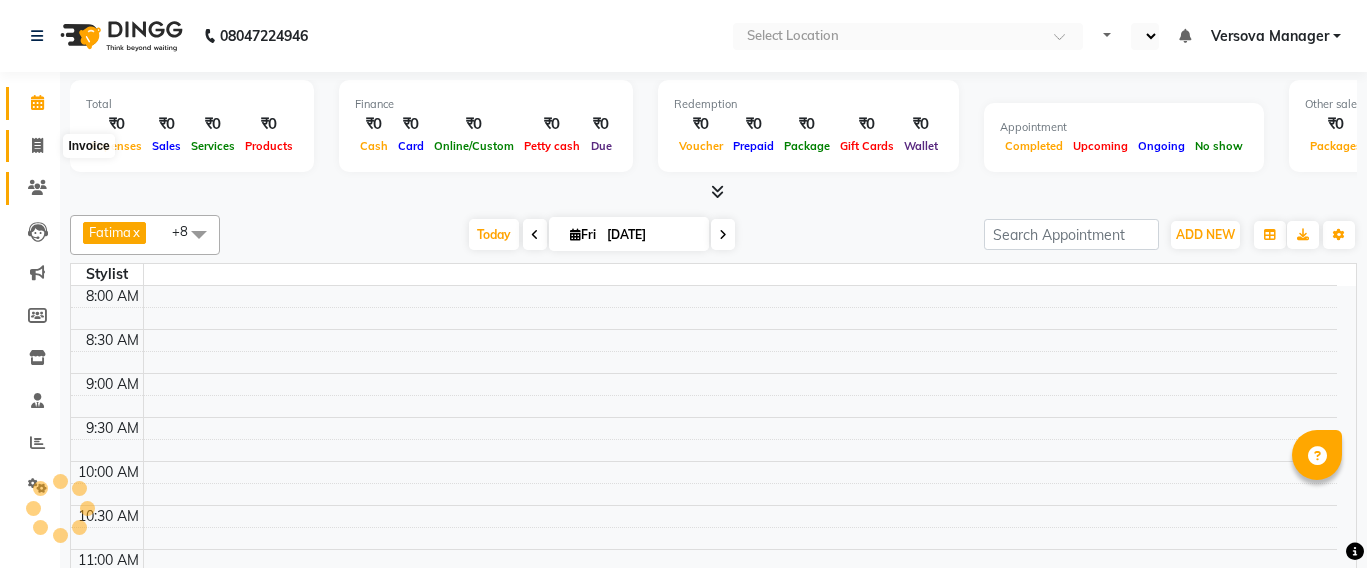 click 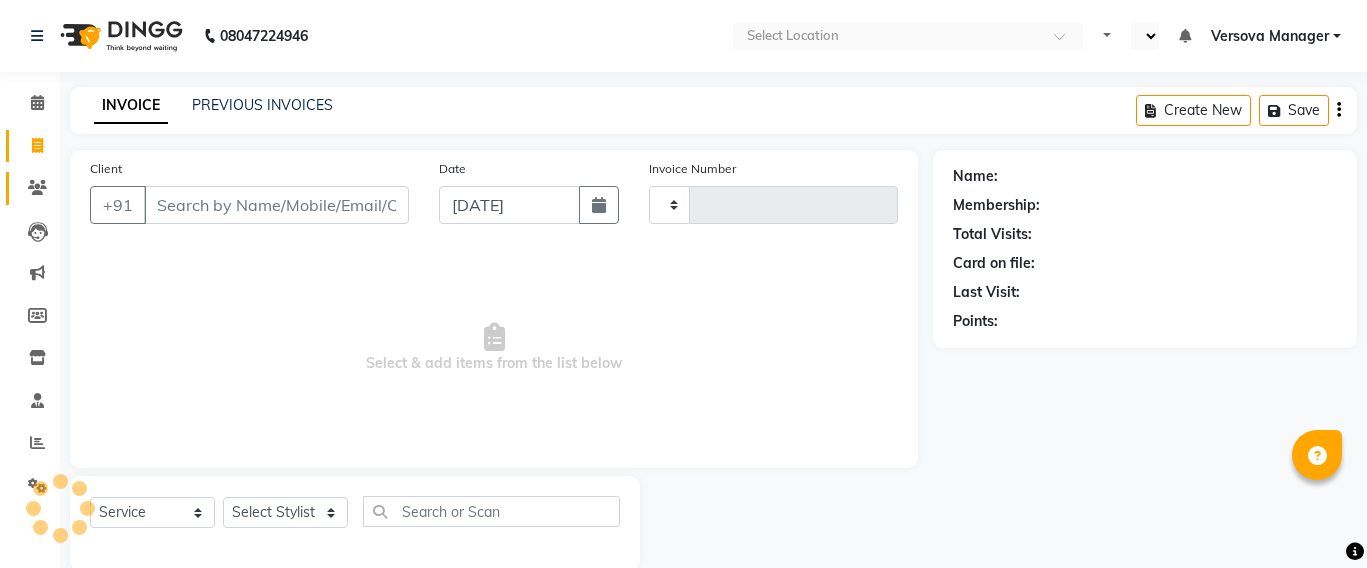 click 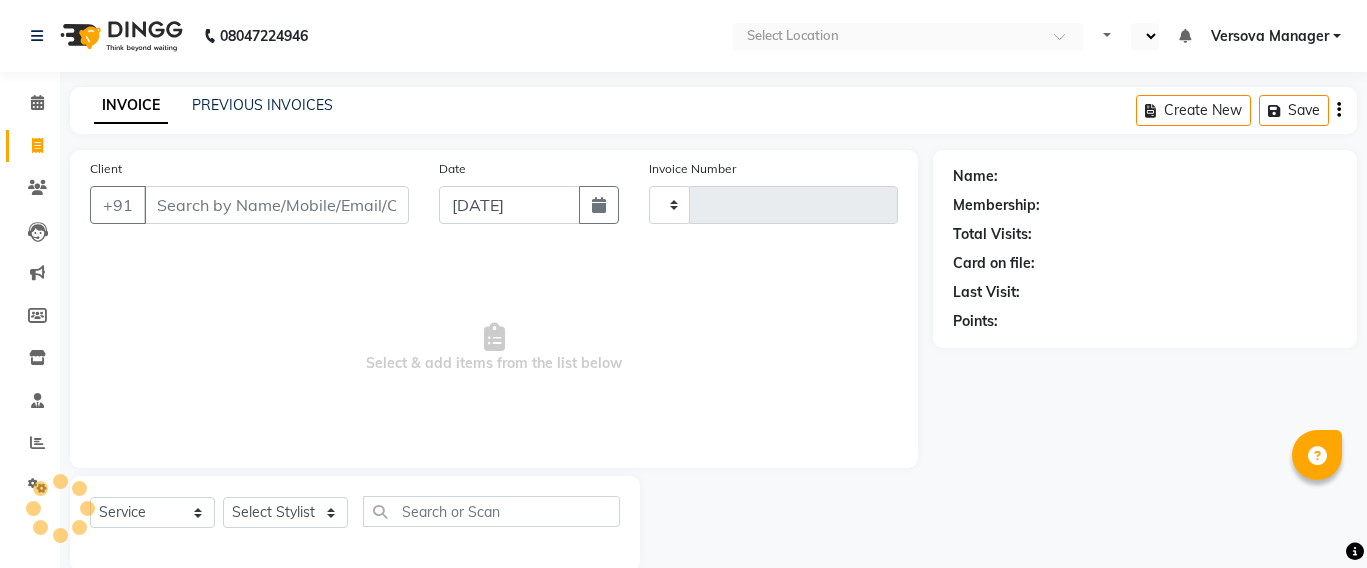click on "Invoice" 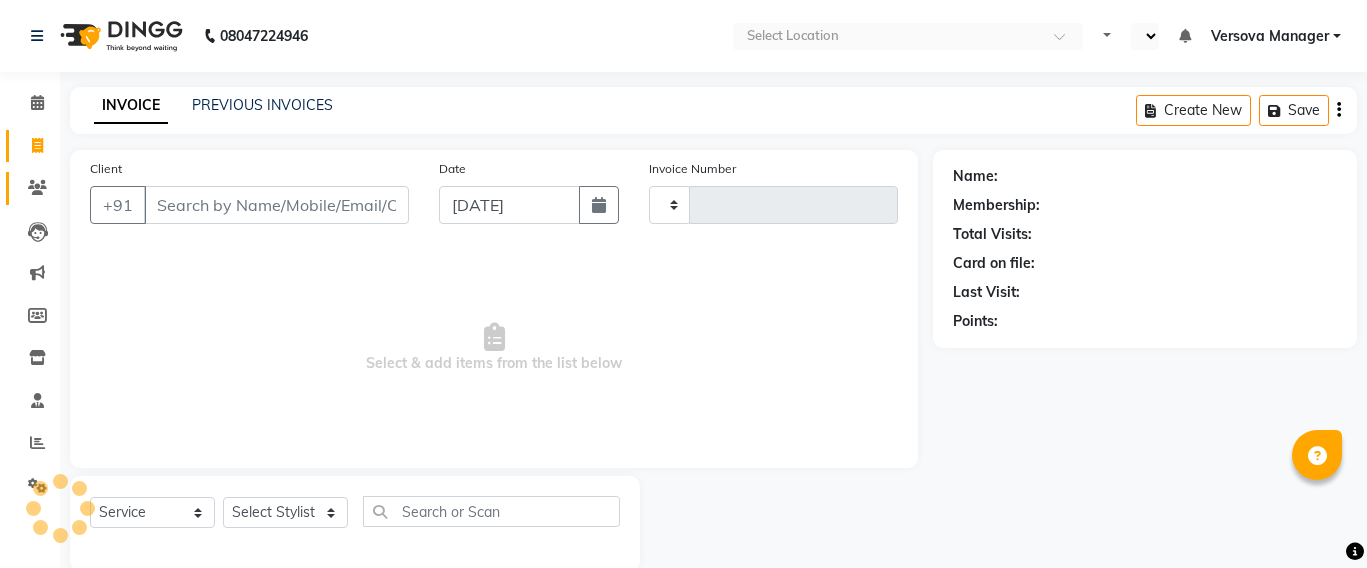 click 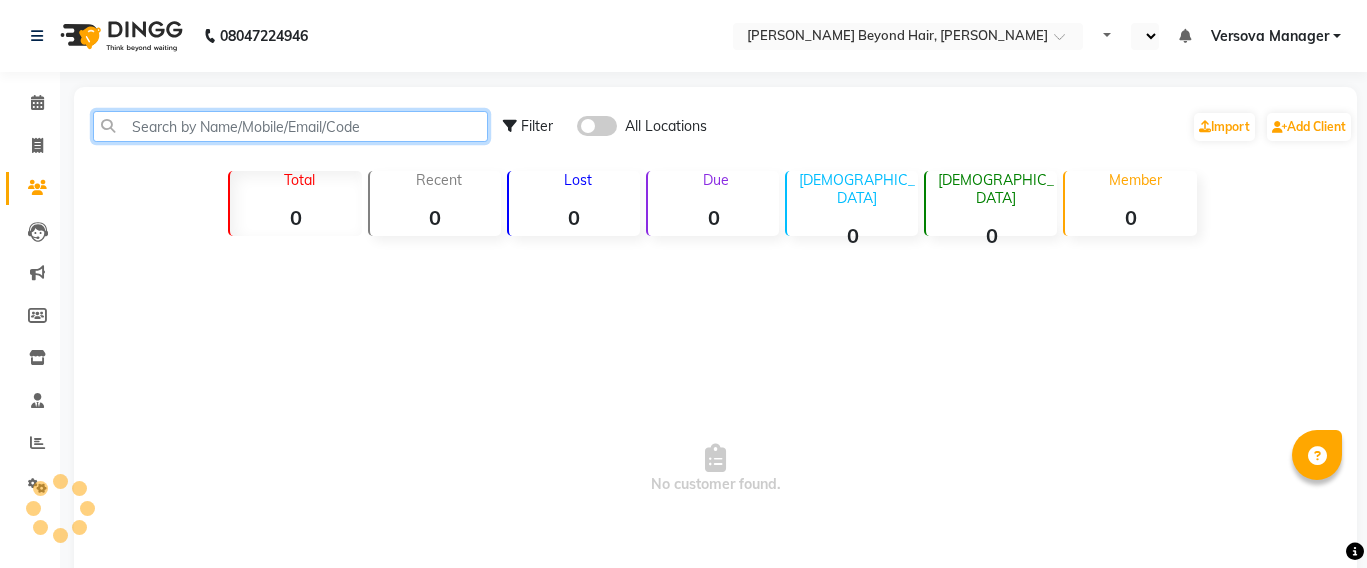 click 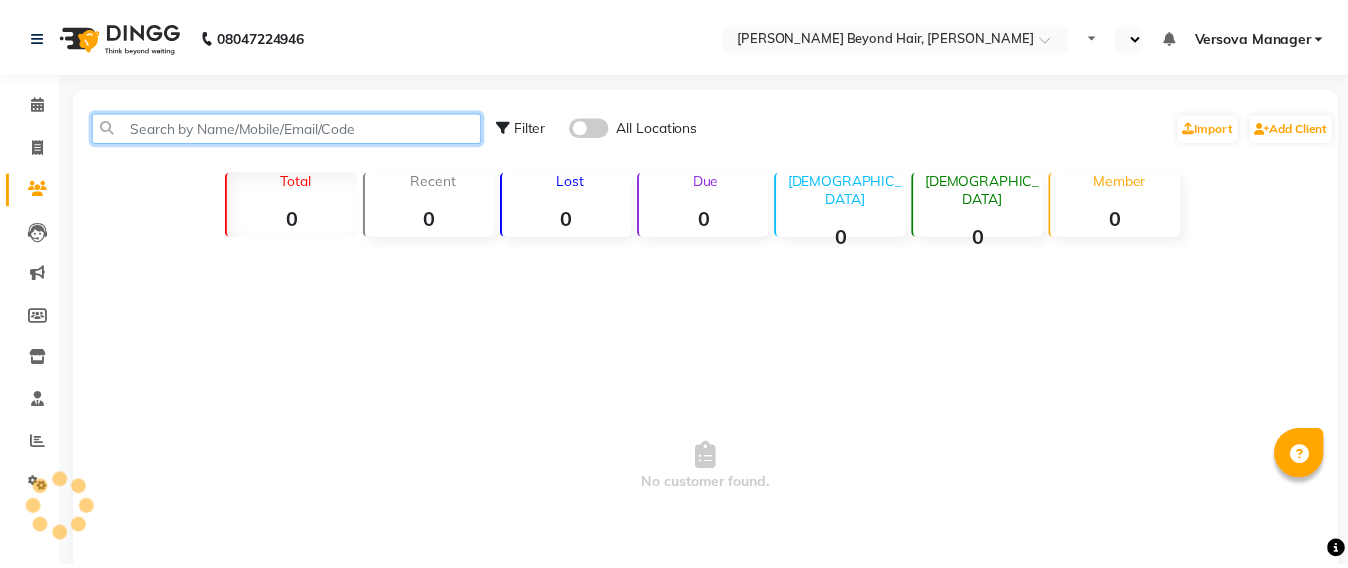 scroll, scrollTop: 33, scrollLeft: 0, axis: vertical 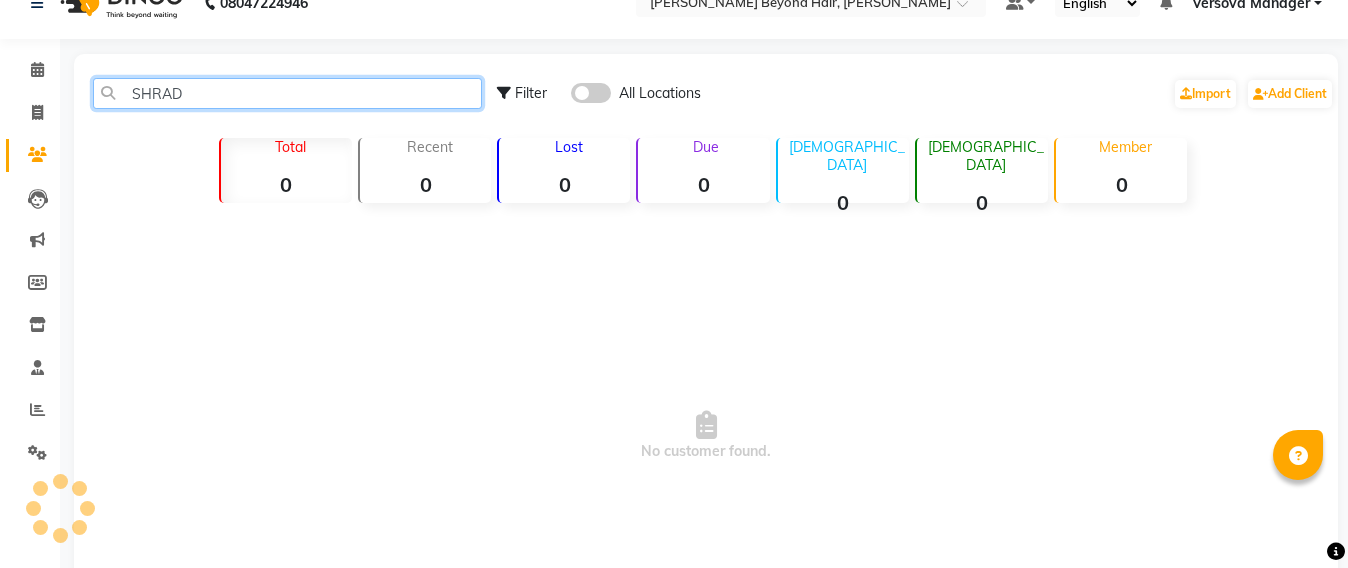 type on "SHRADH" 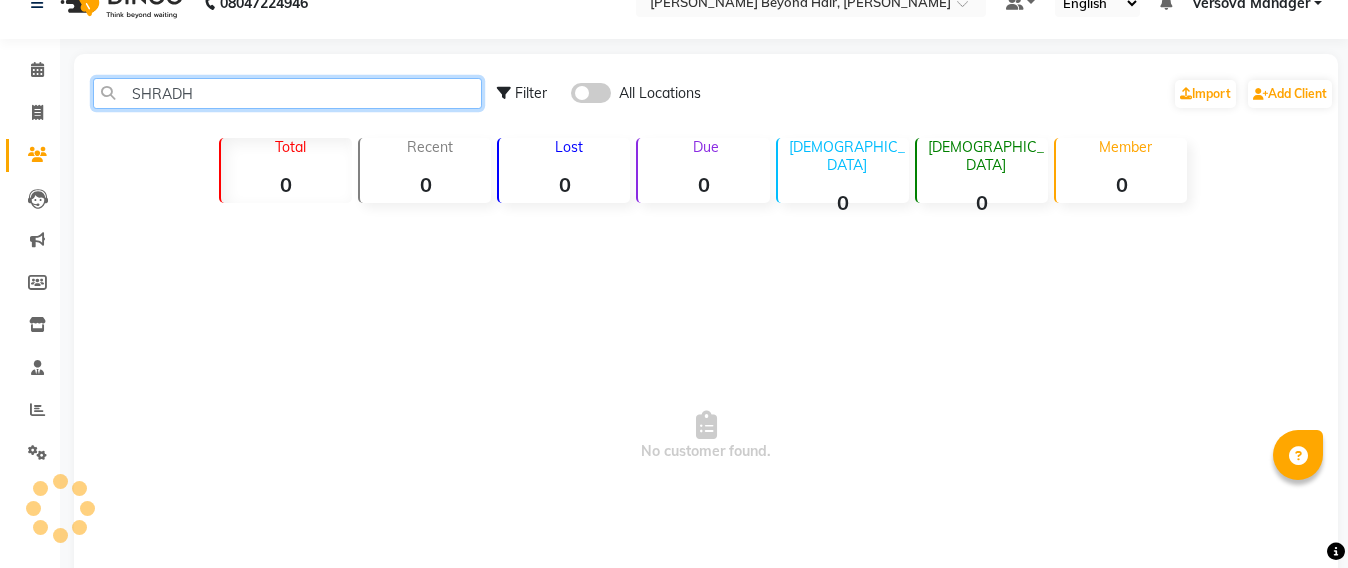 select on "en" 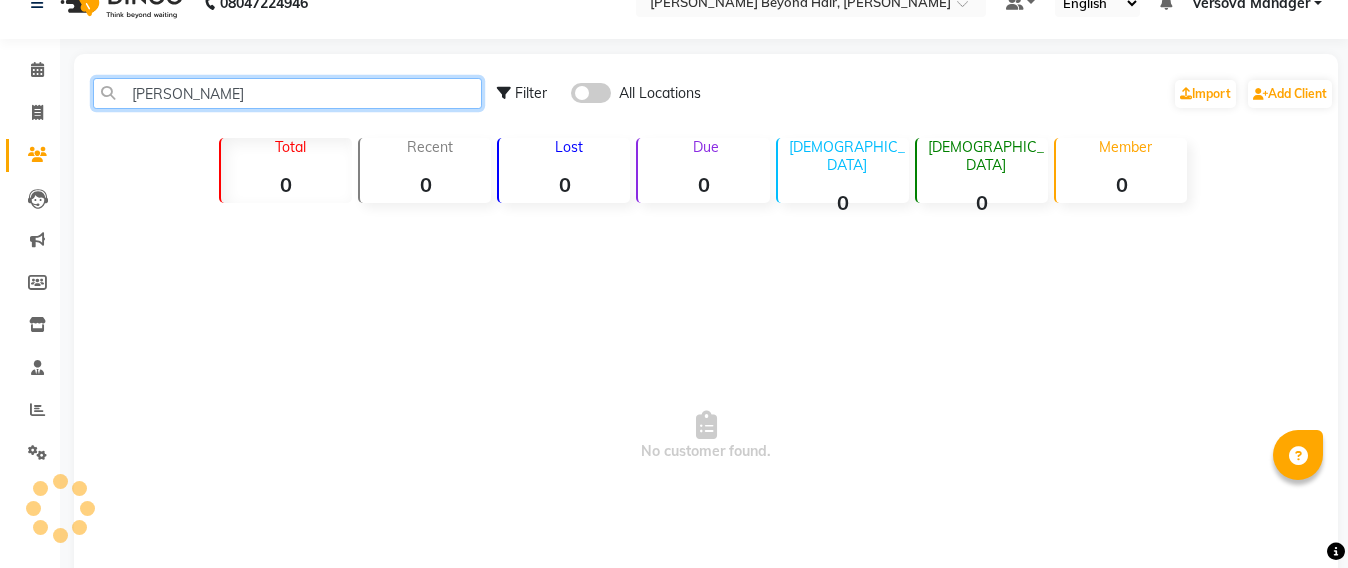 type on "[PERSON_NAME]" 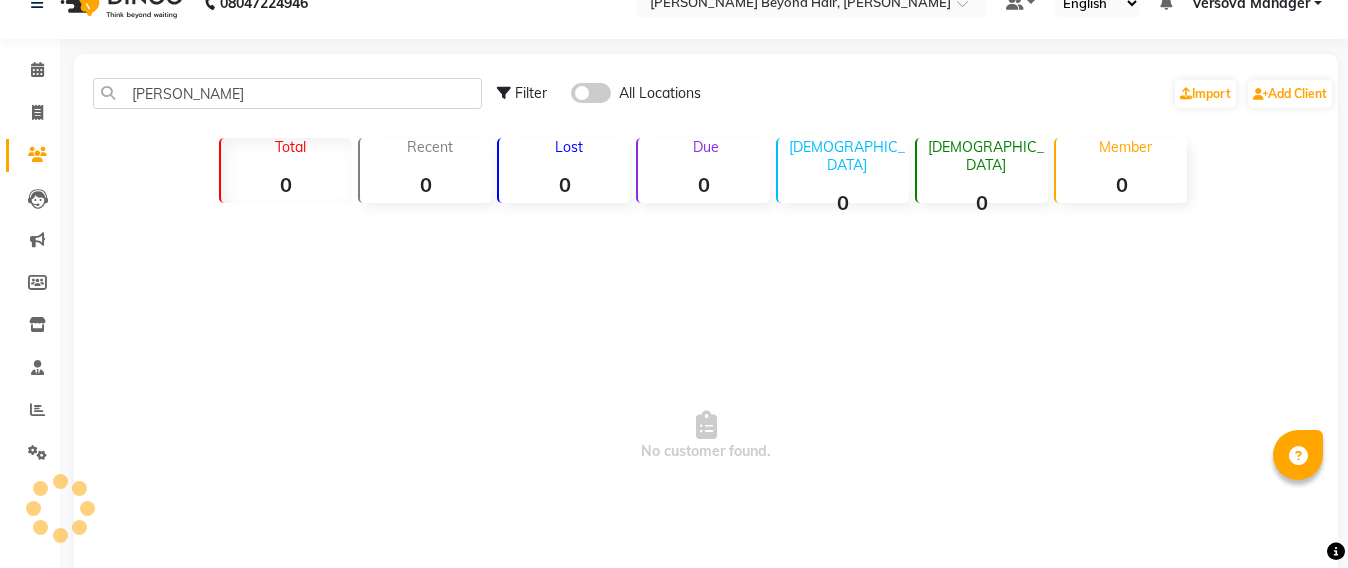 click 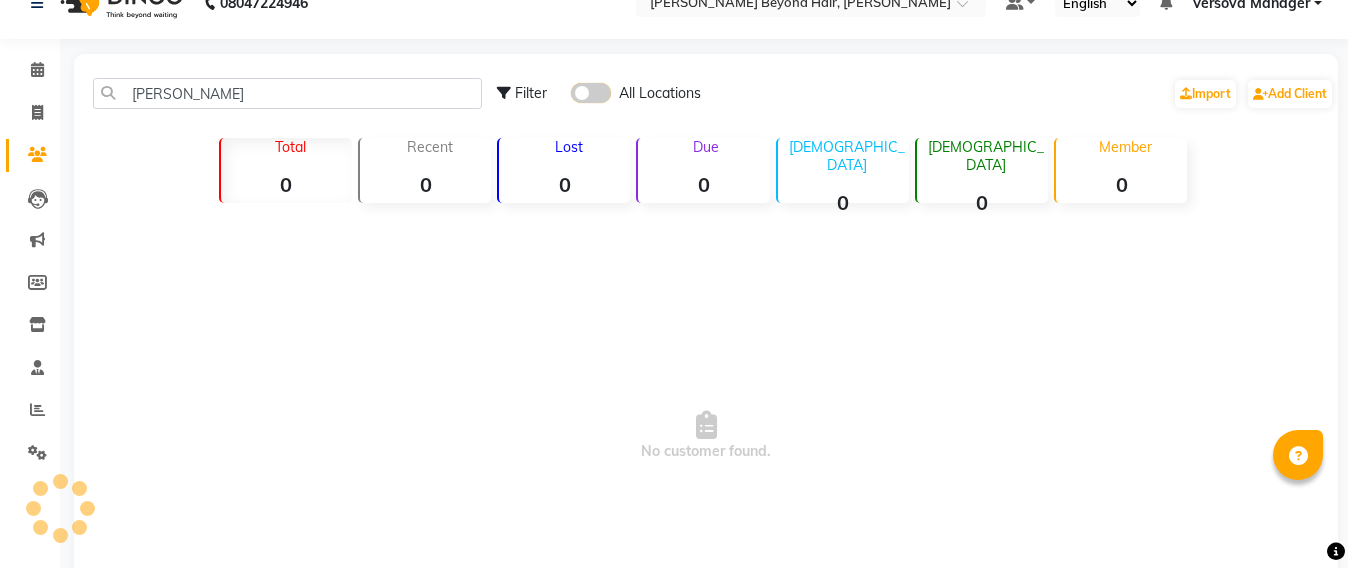 click 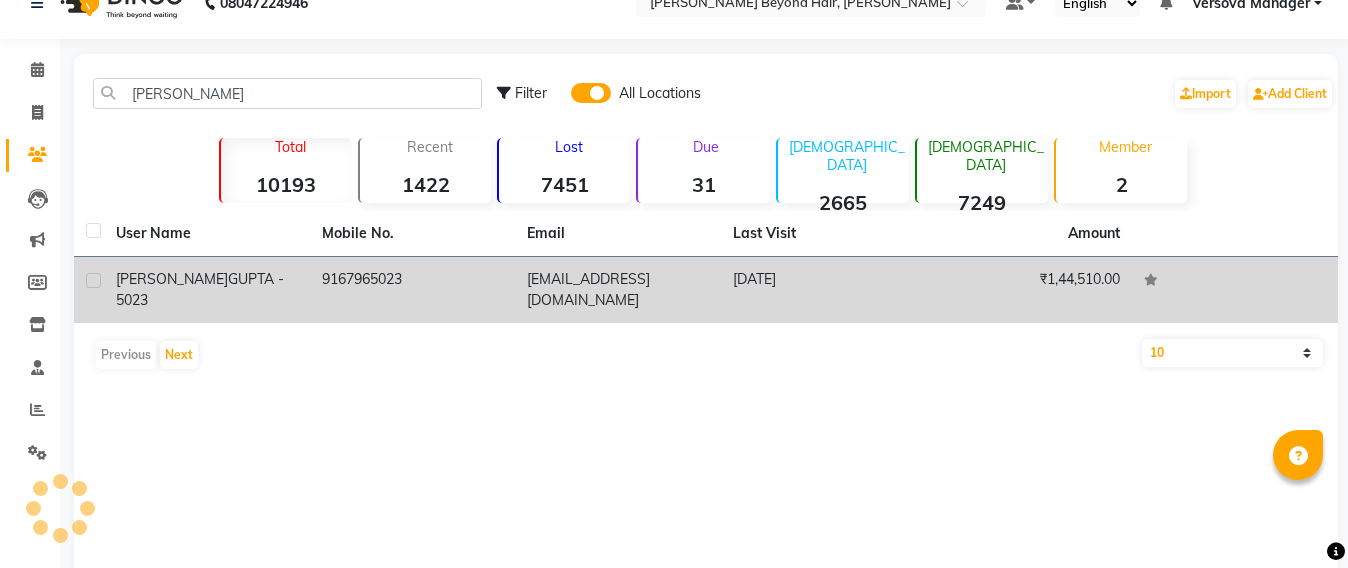 click on "[EMAIL_ADDRESS][DOMAIN_NAME]" 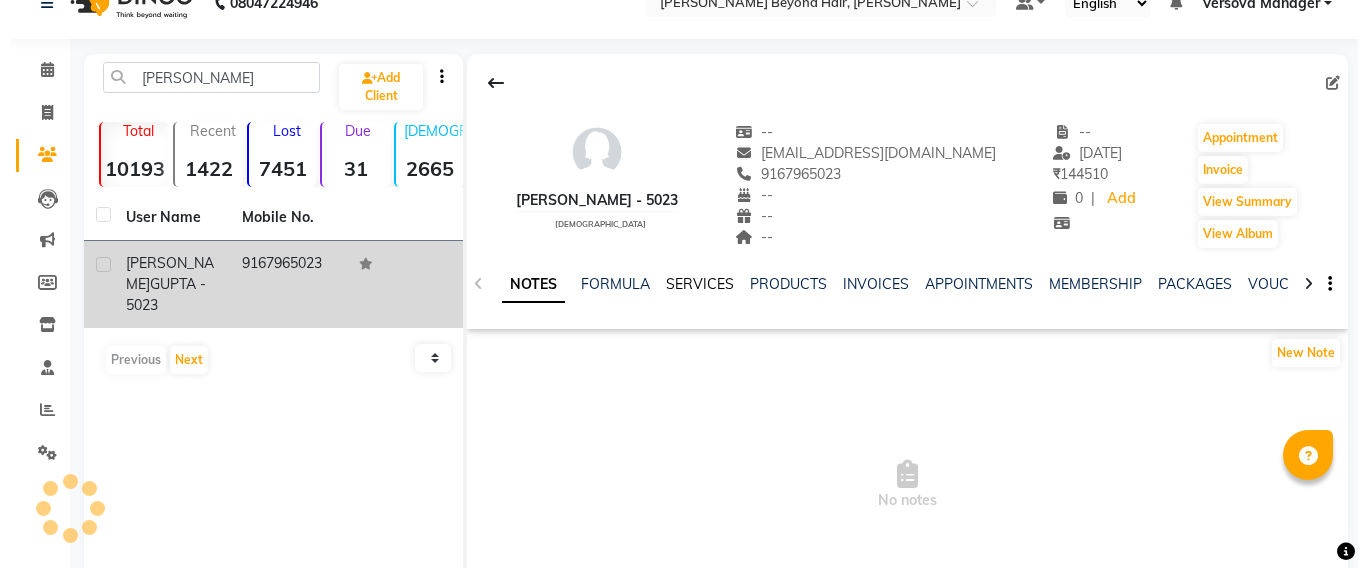 scroll, scrollTop: 149, scrollLeft: 0, axis: vertical 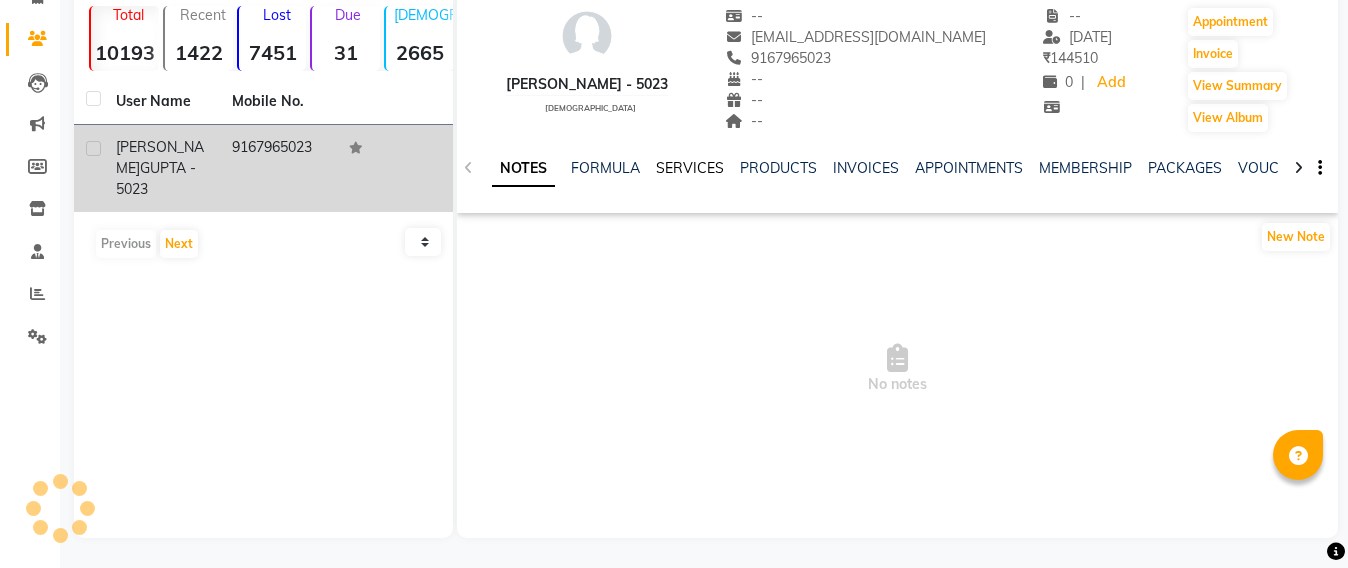 click on "SERVICES" 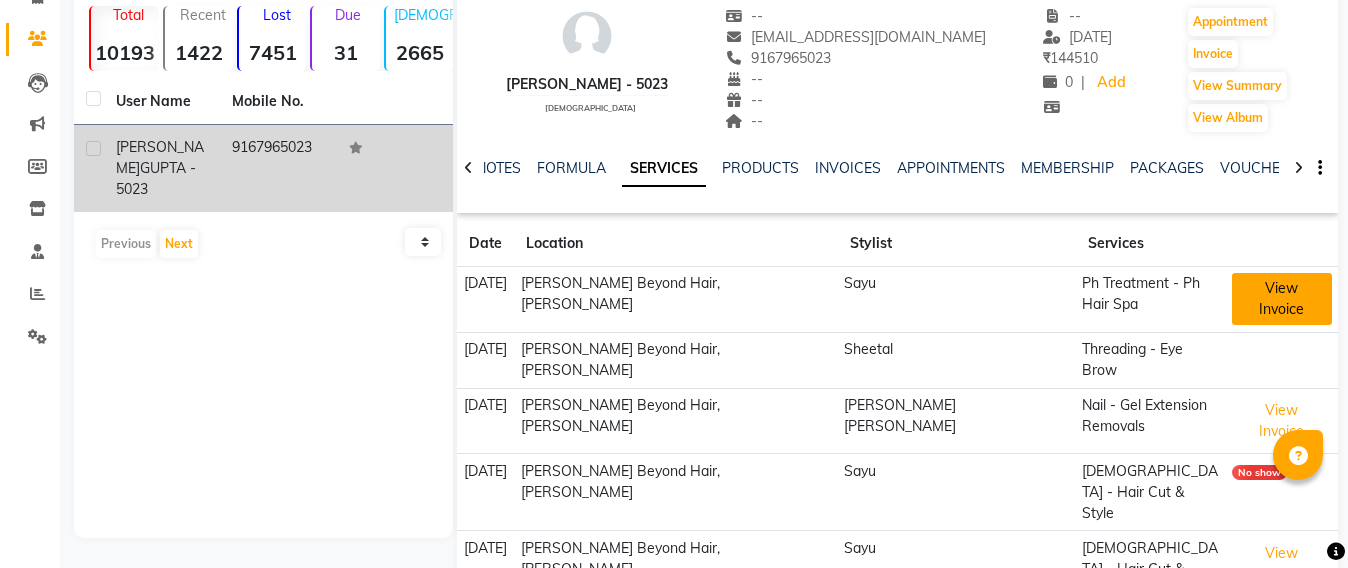click on "View Invoice" 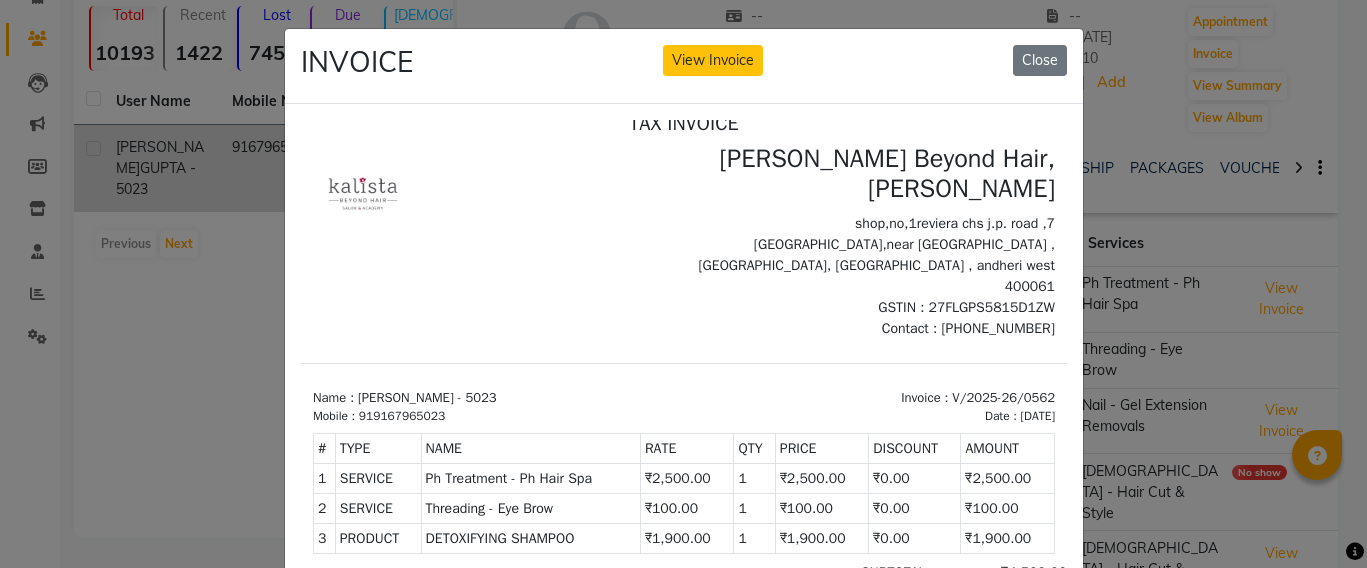 scroll, scrollTop: 16, scrollLeft: 0, axis: vertical 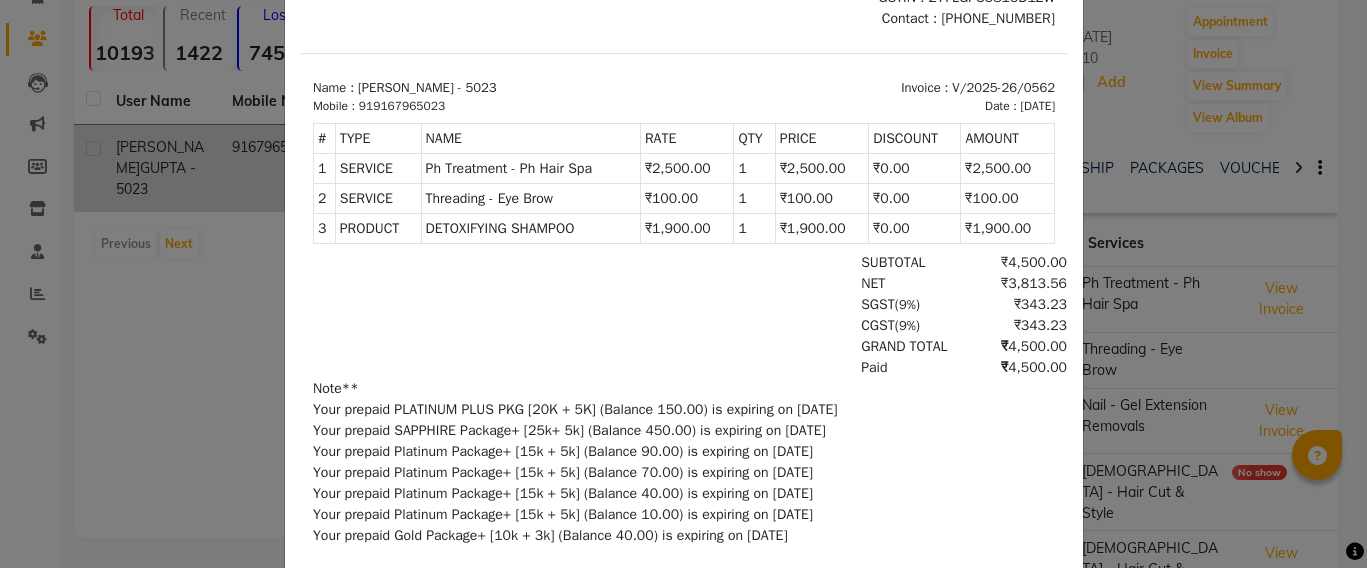 click on "INVOICE View Invoice Close" 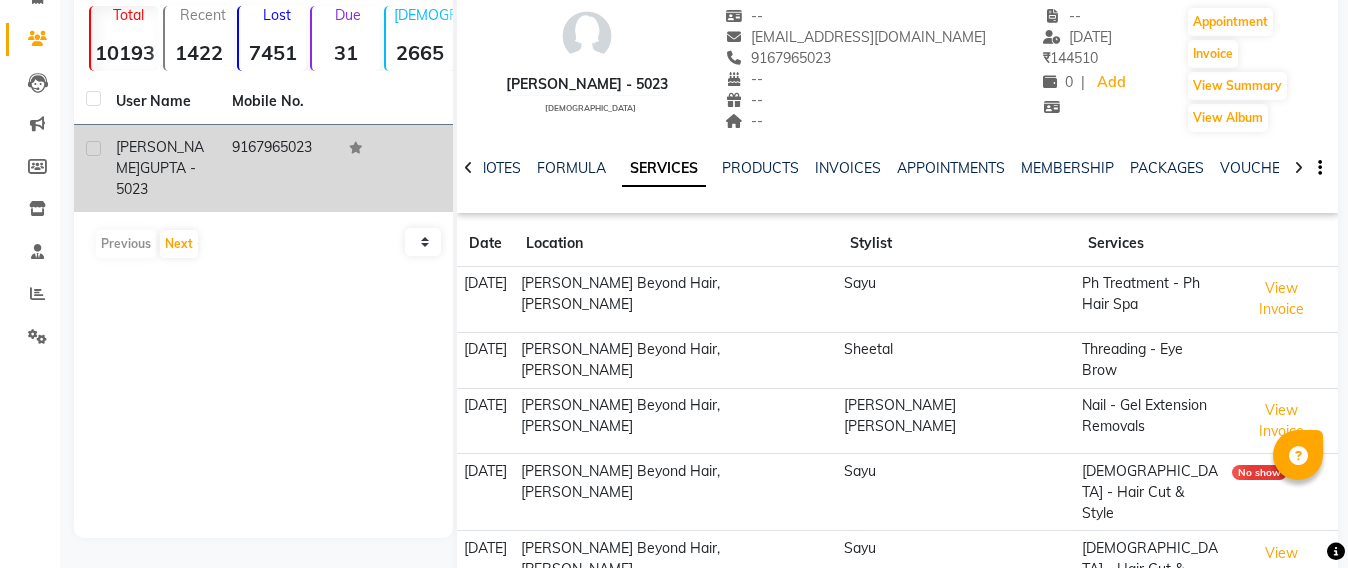 scroll, scrollTop: 0, scrollLeft: 0, axis: both 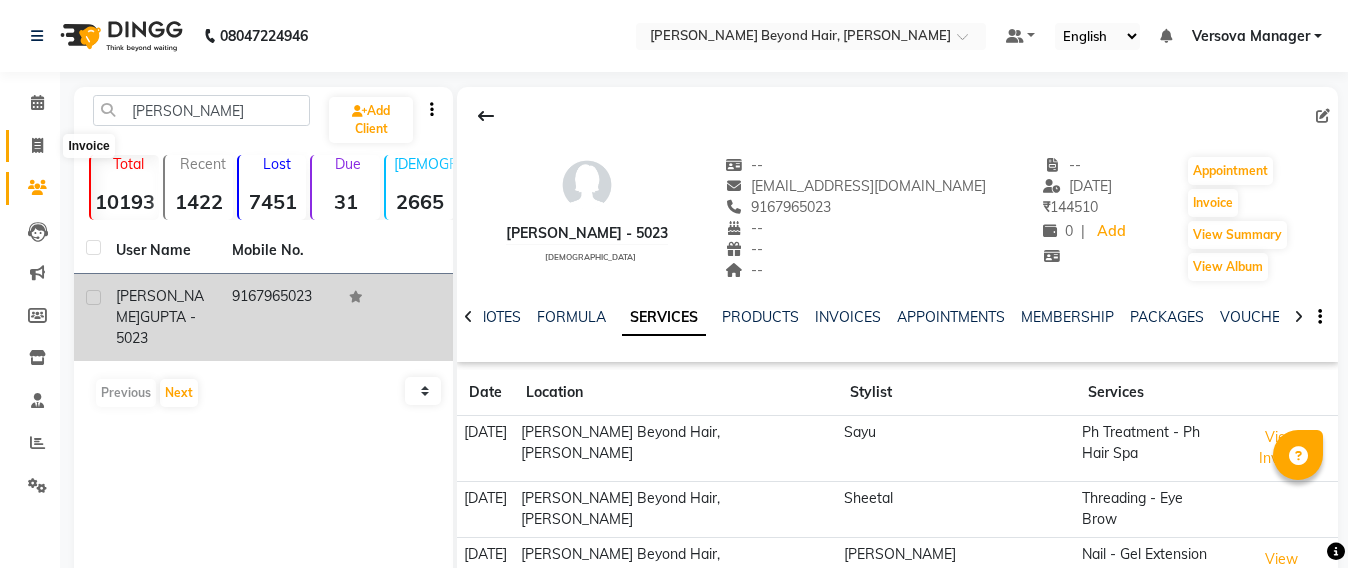 click 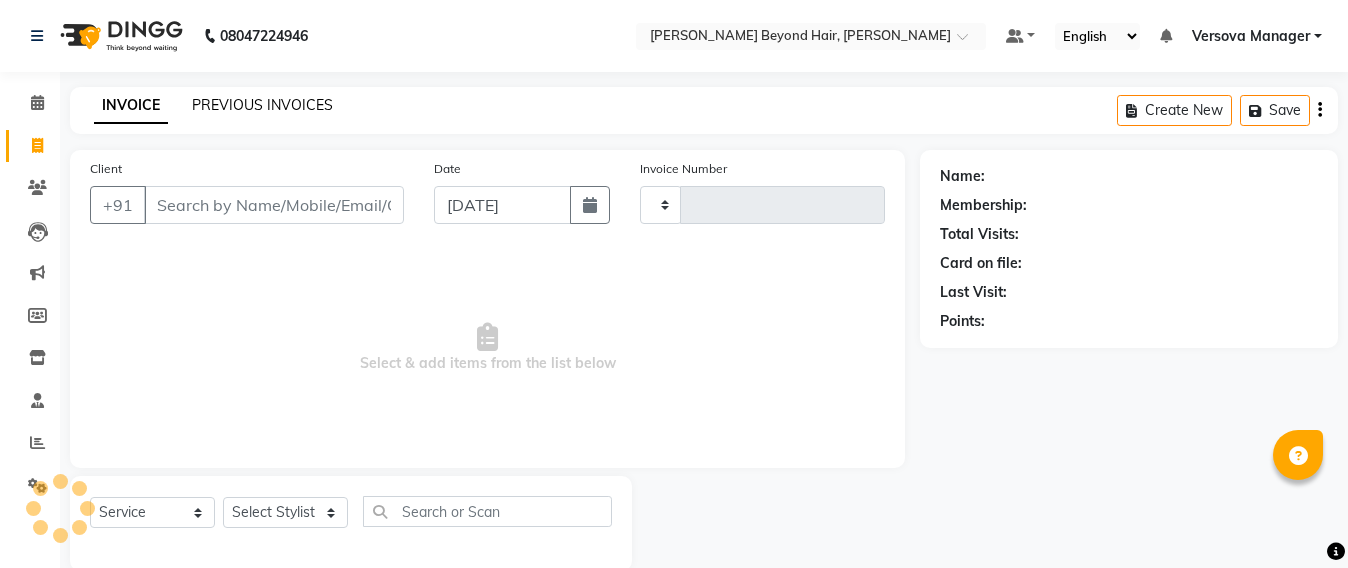 click on "PREVIOUS INVOICES" 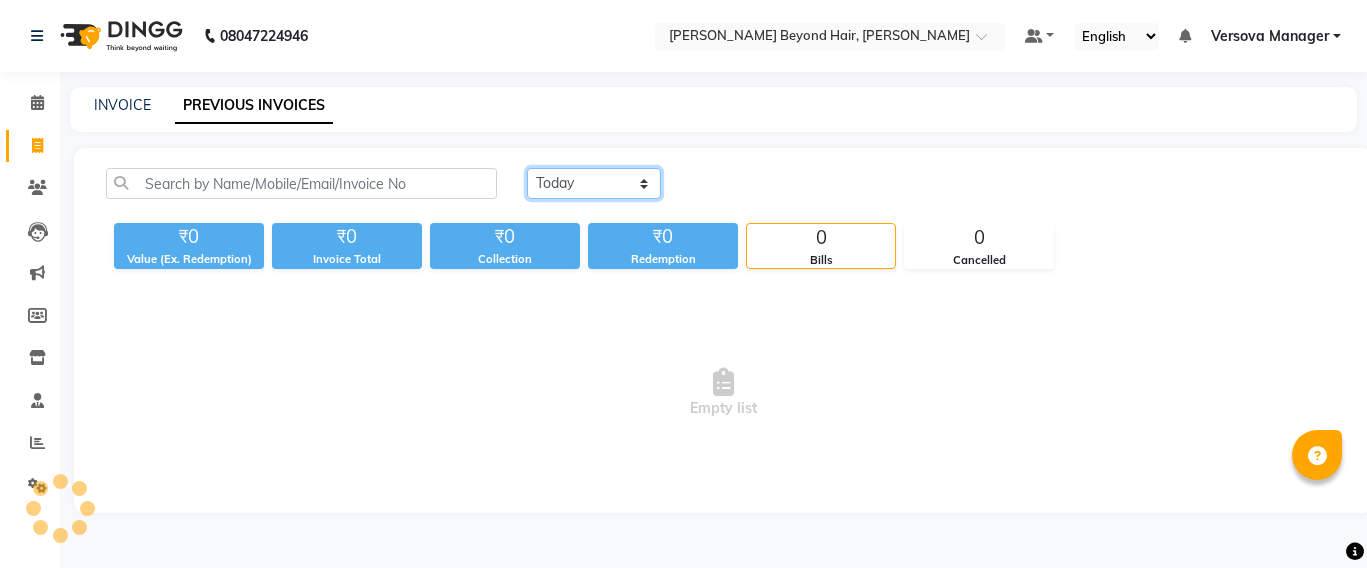 click on "[DATE] [DATE] Custom Range" 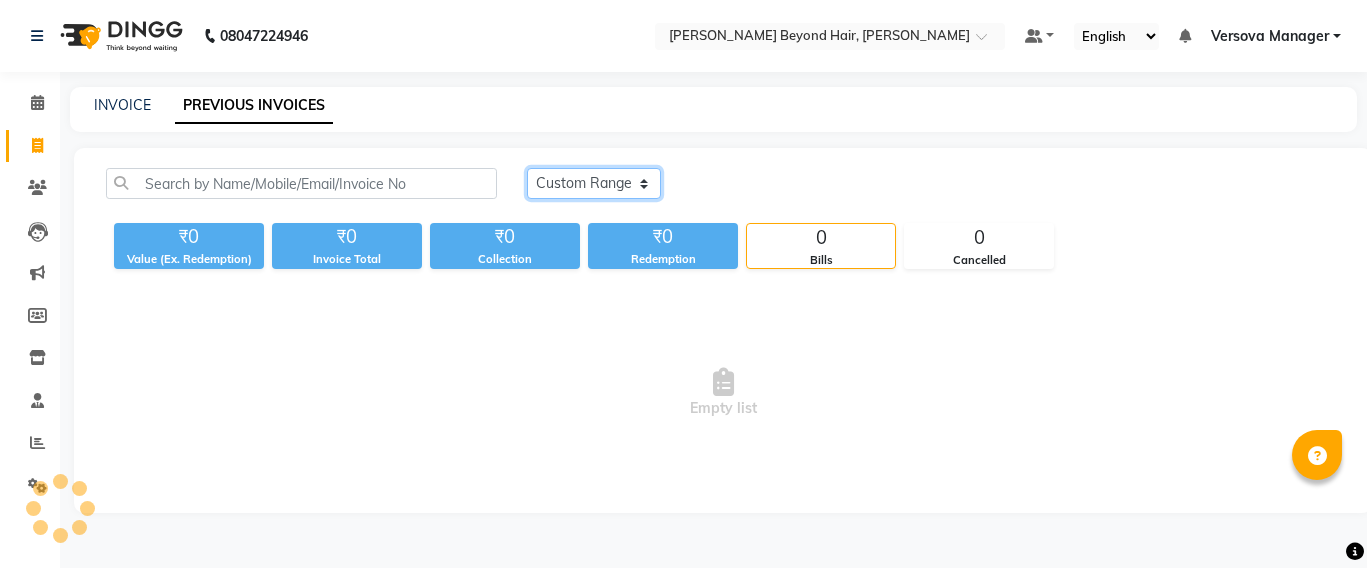 click on "[DATE] [DATE] Custom Range" 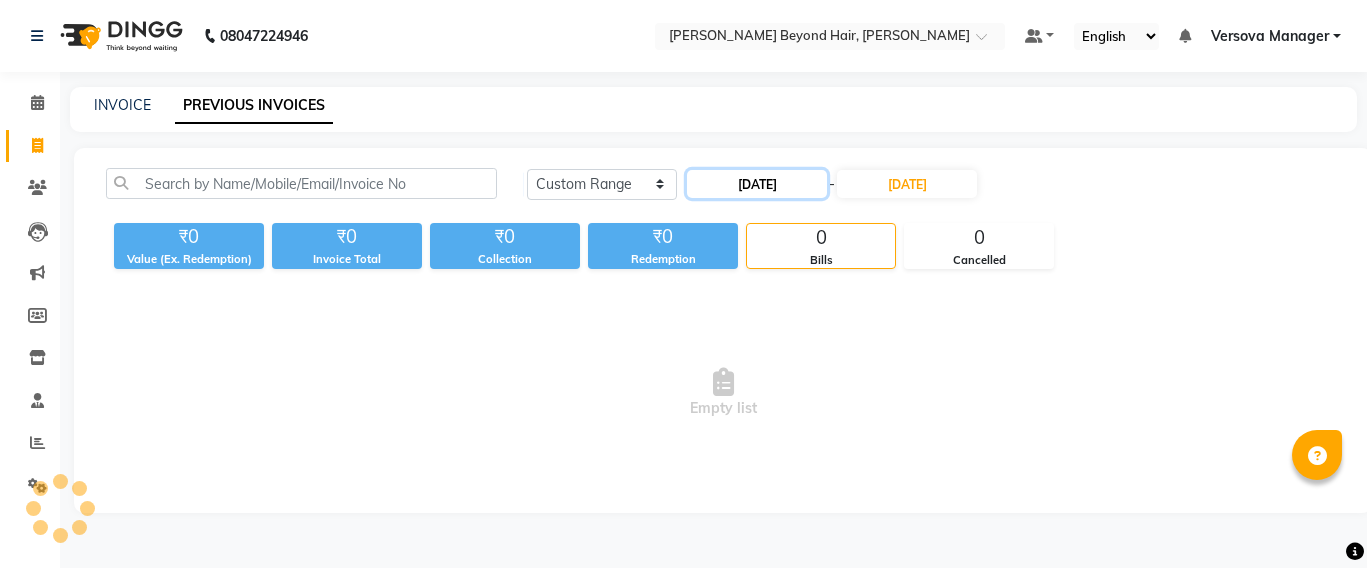 click on "[DATE]" 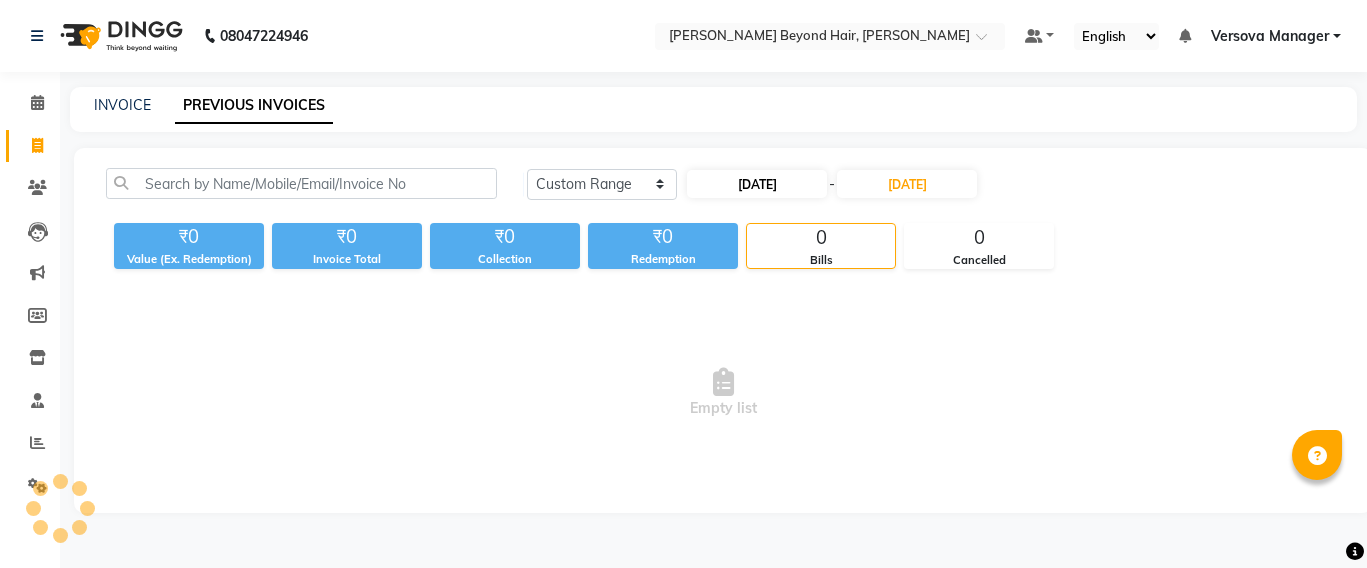 select on "7" 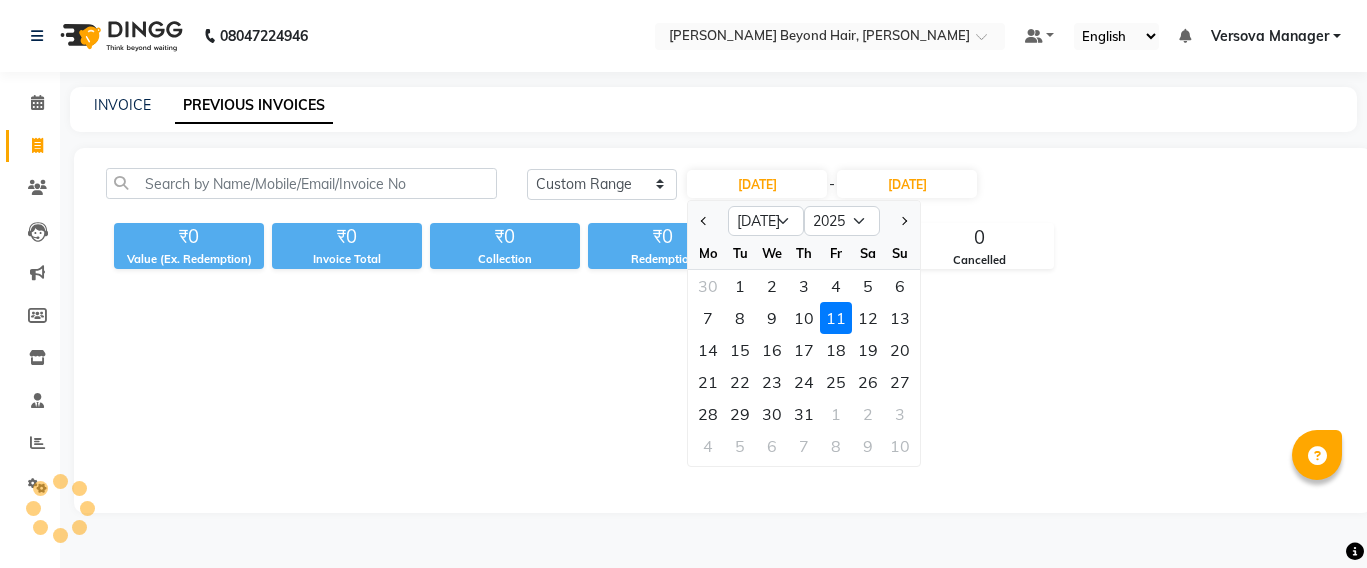 click 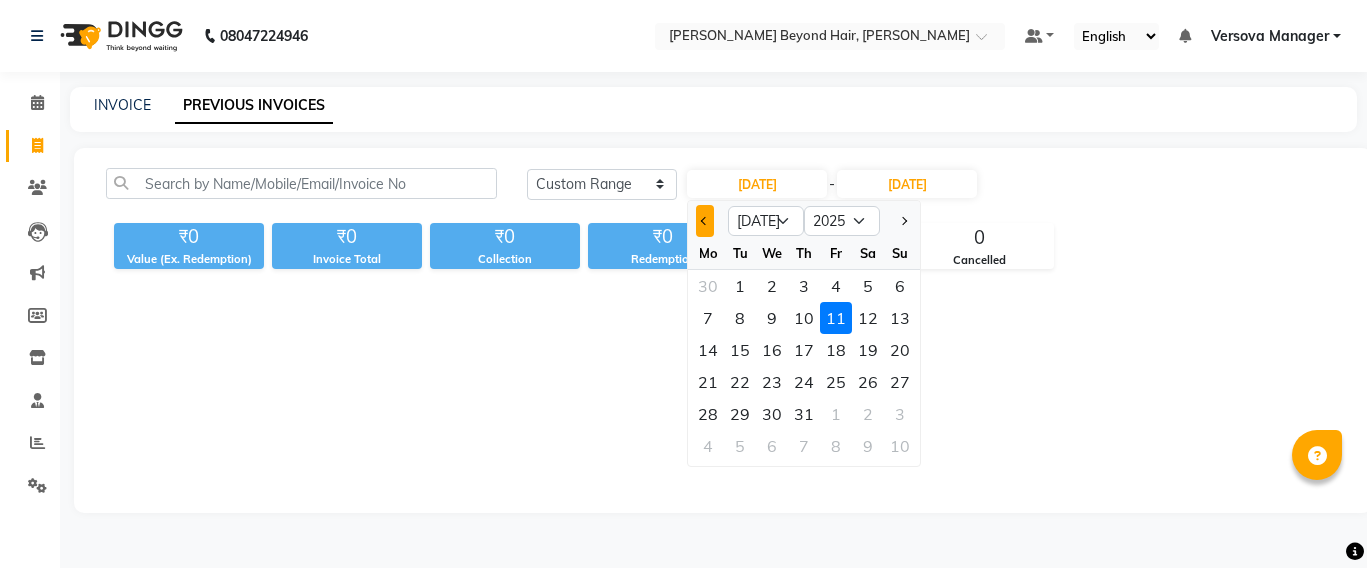 click 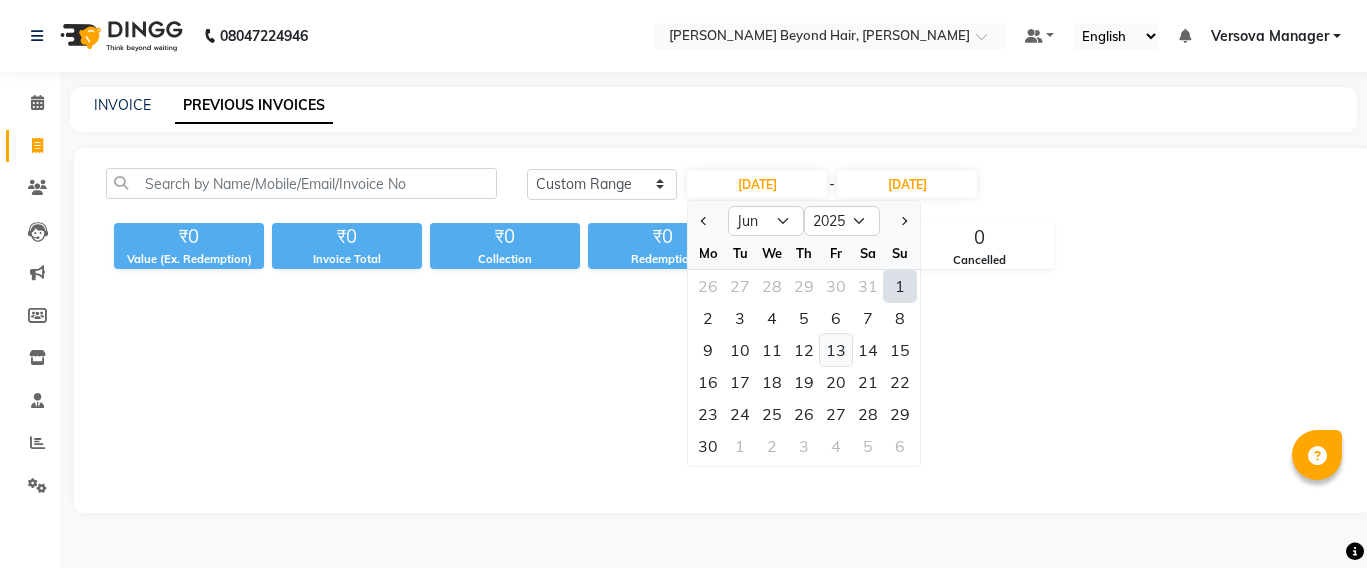 click on "13" 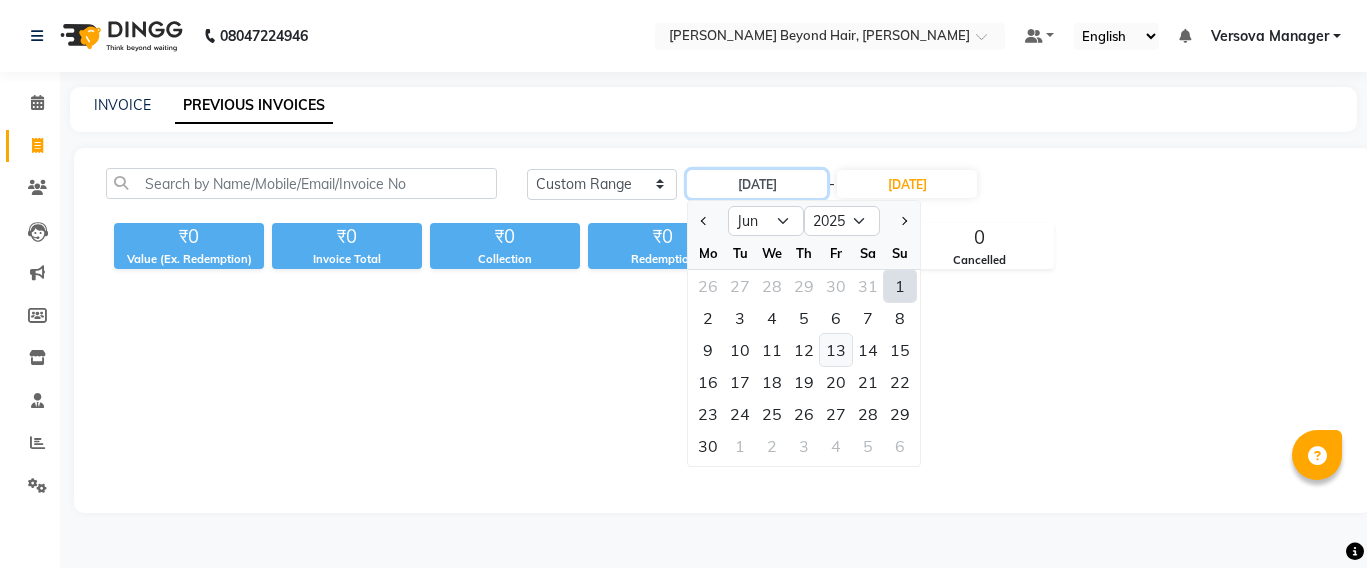 type on "[DATE]" 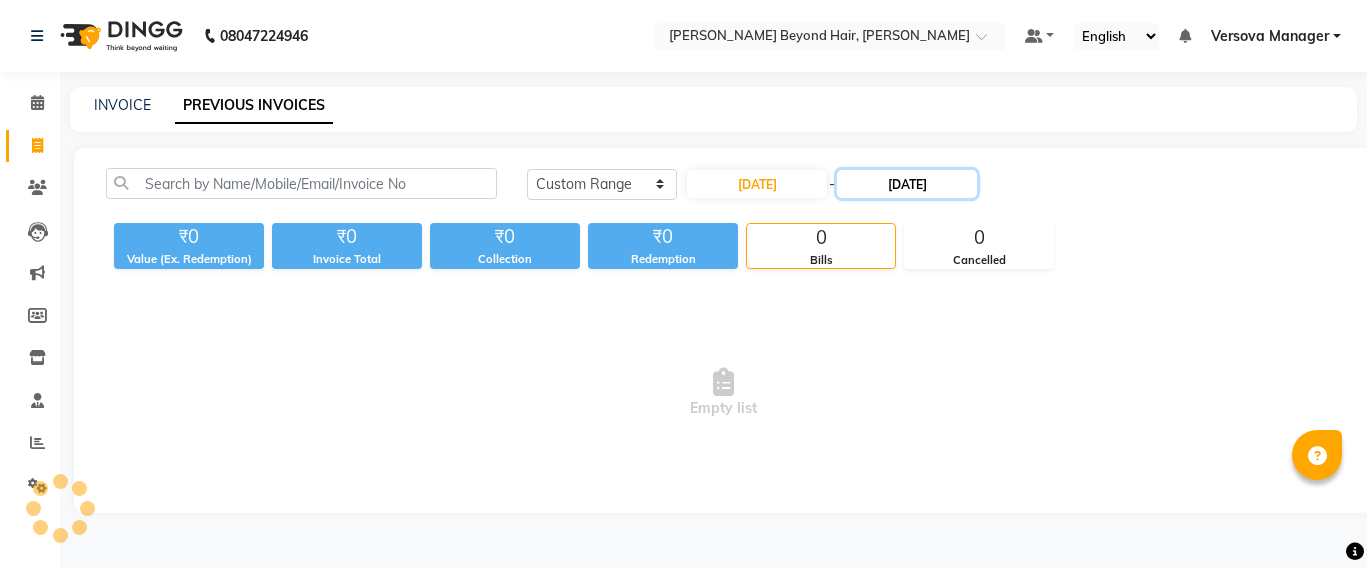 click on "[DATE]" 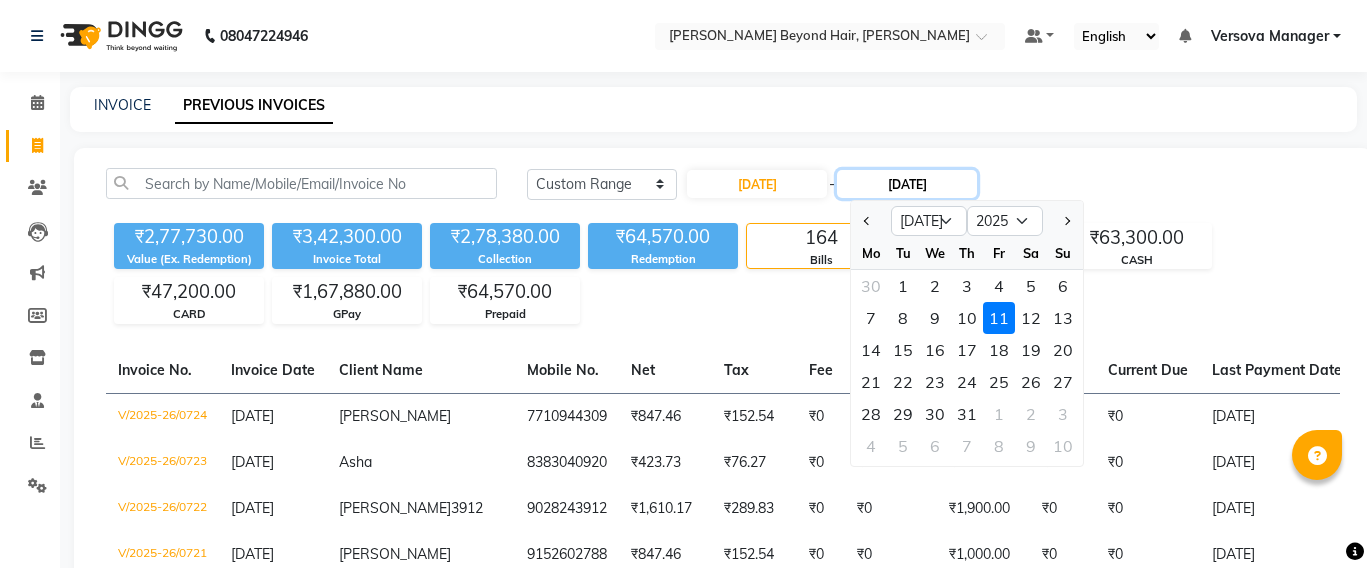 click on "[DATE]" 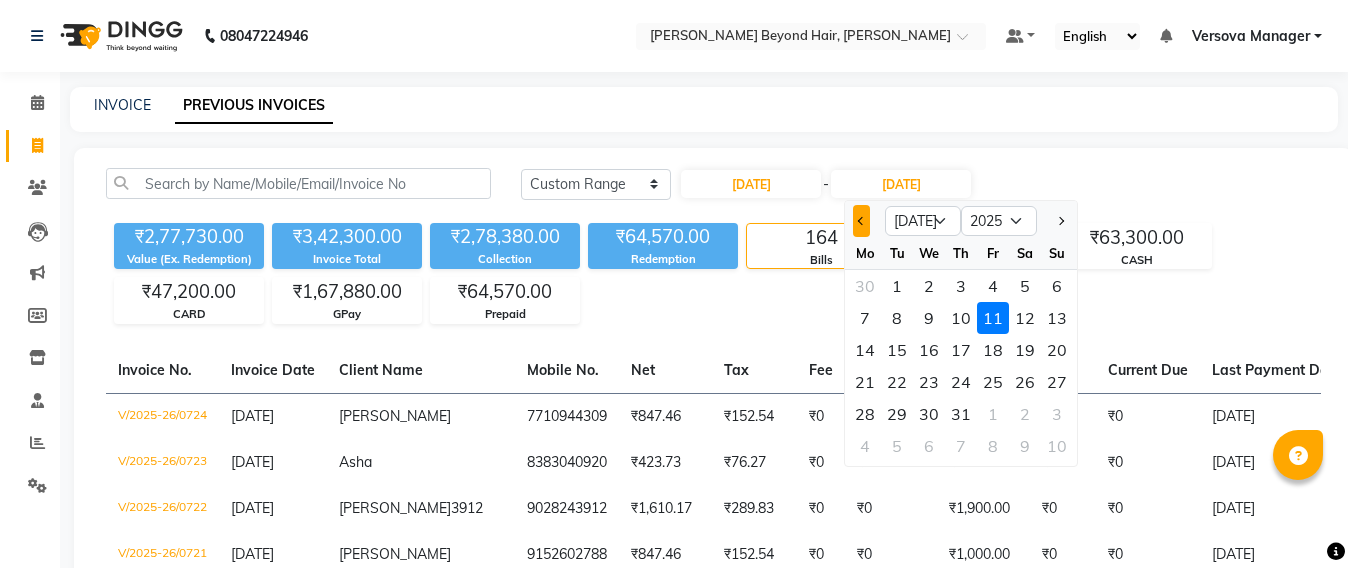 click 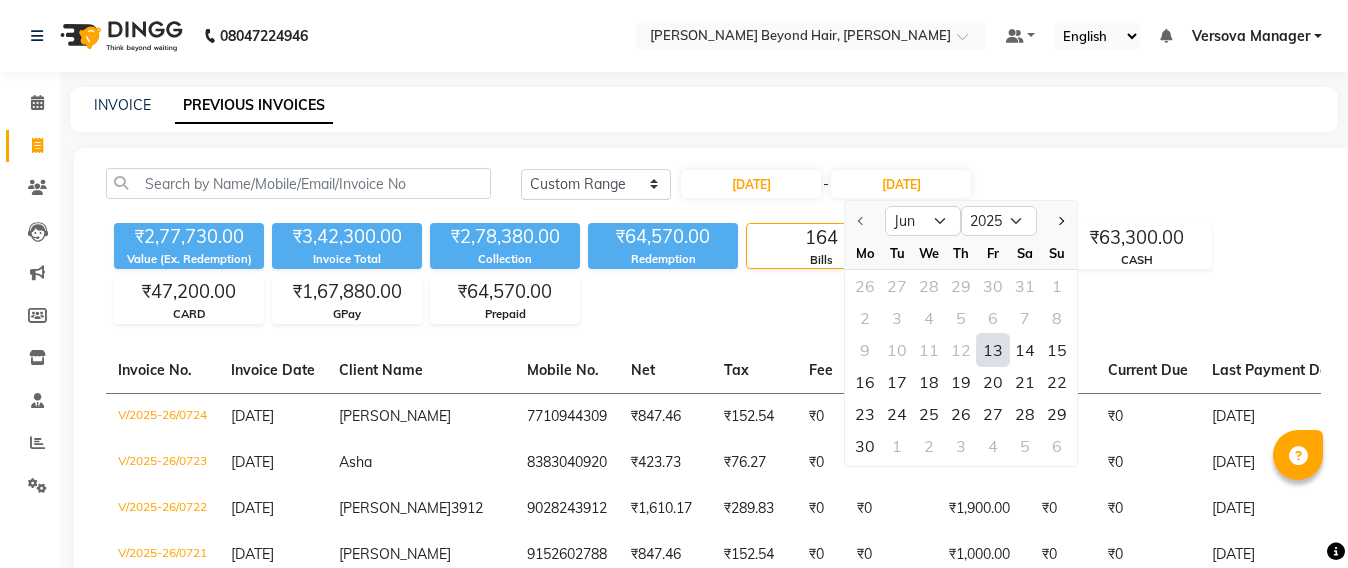 click on "13" 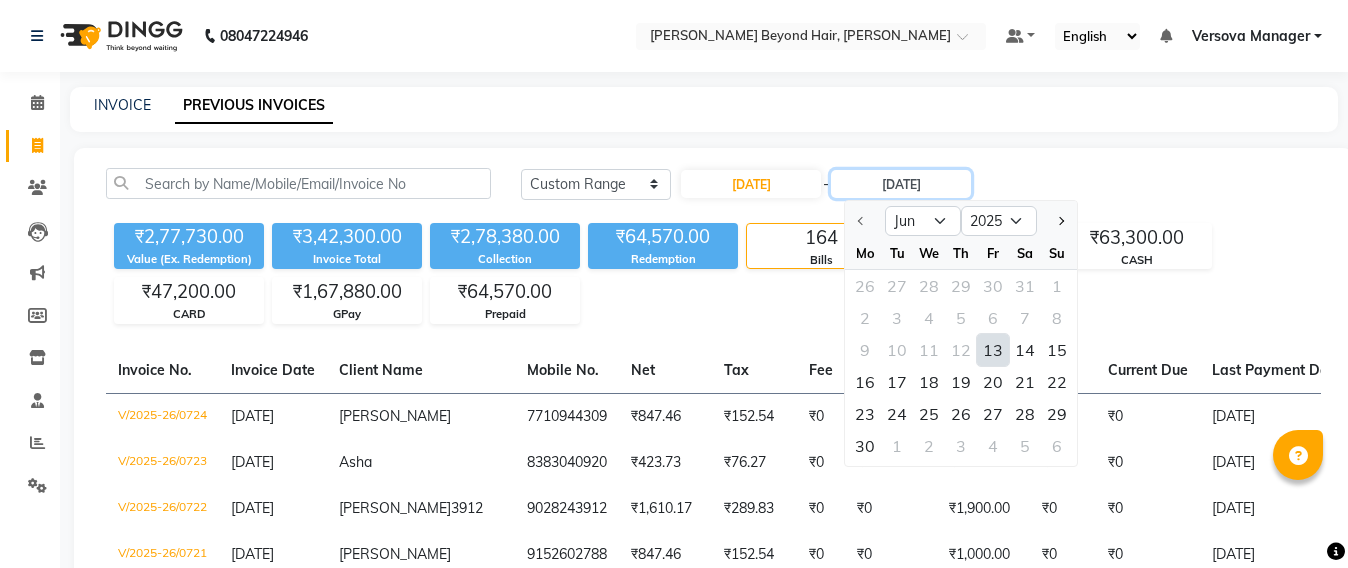 type on "[DATE]" 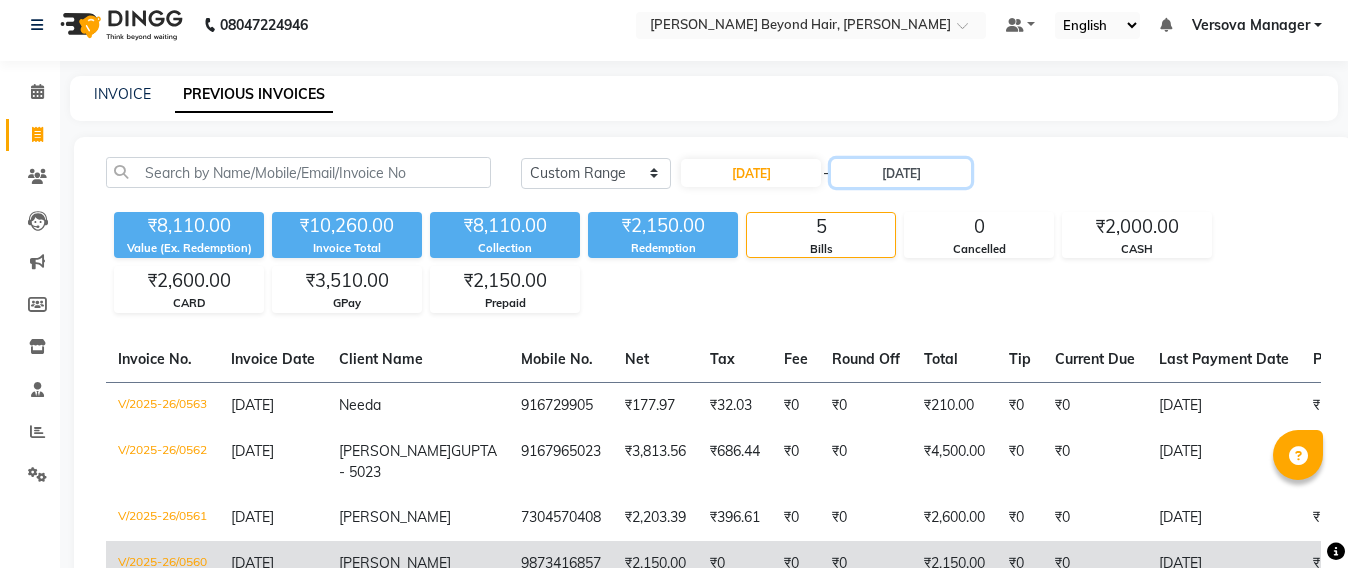 scroll, scrollTop: 250, scrollLeft: 0, axis: vertical 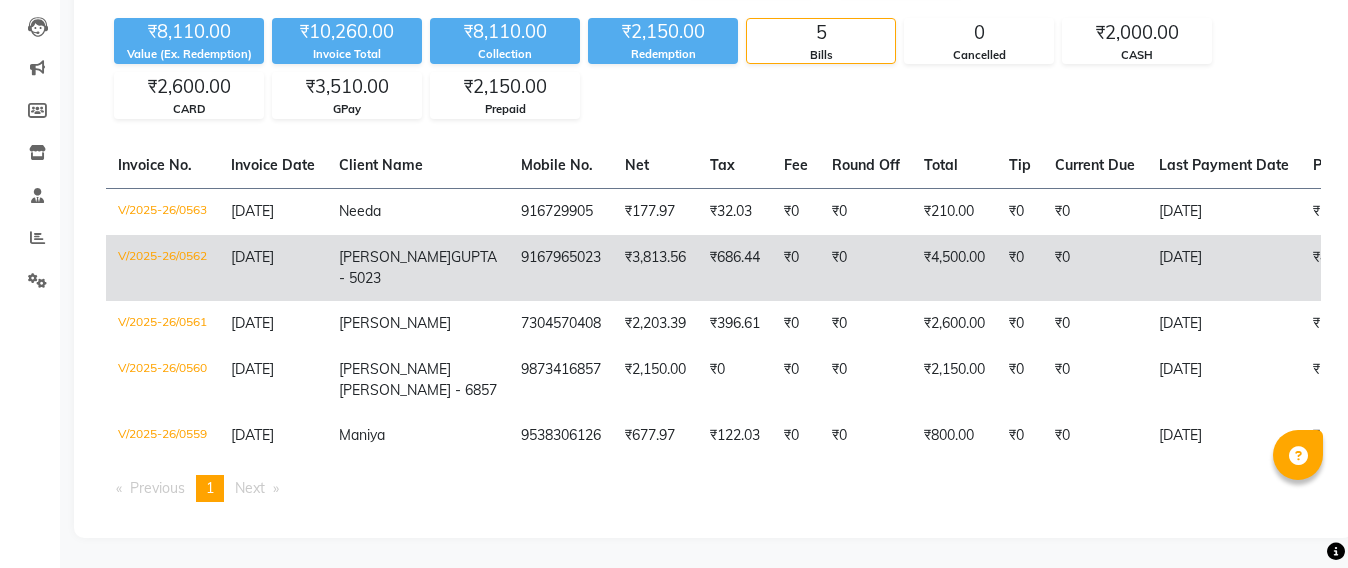 click on "₹0" 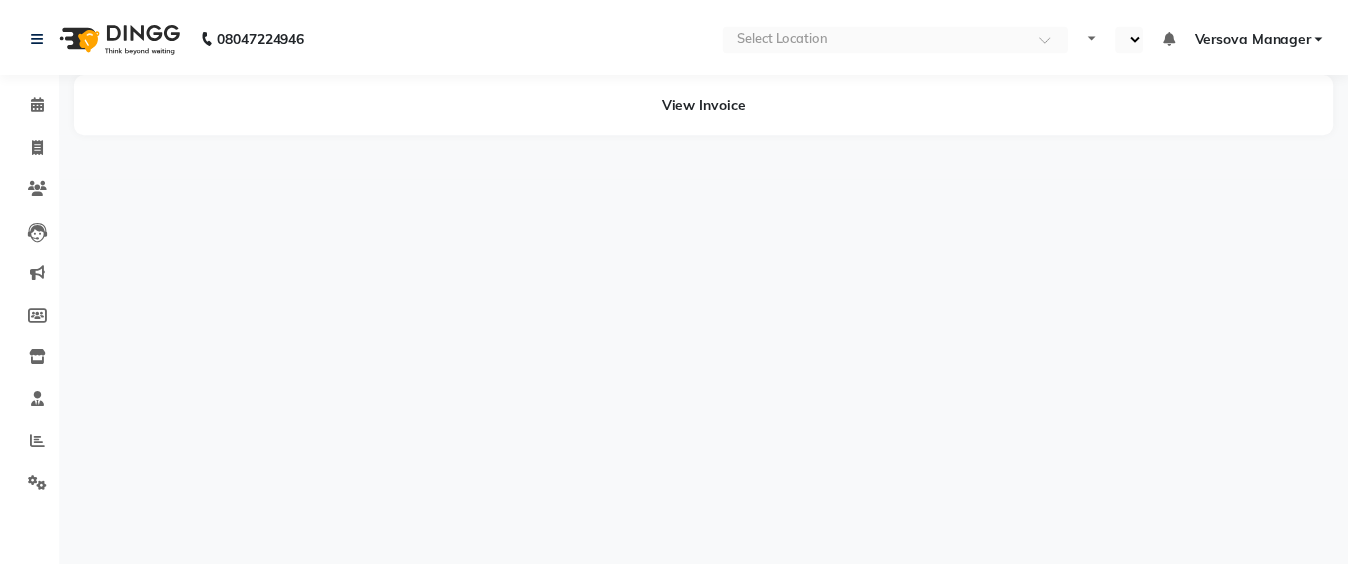 scroll, scrollTop: 0, scrollLeft: 0, axis: both 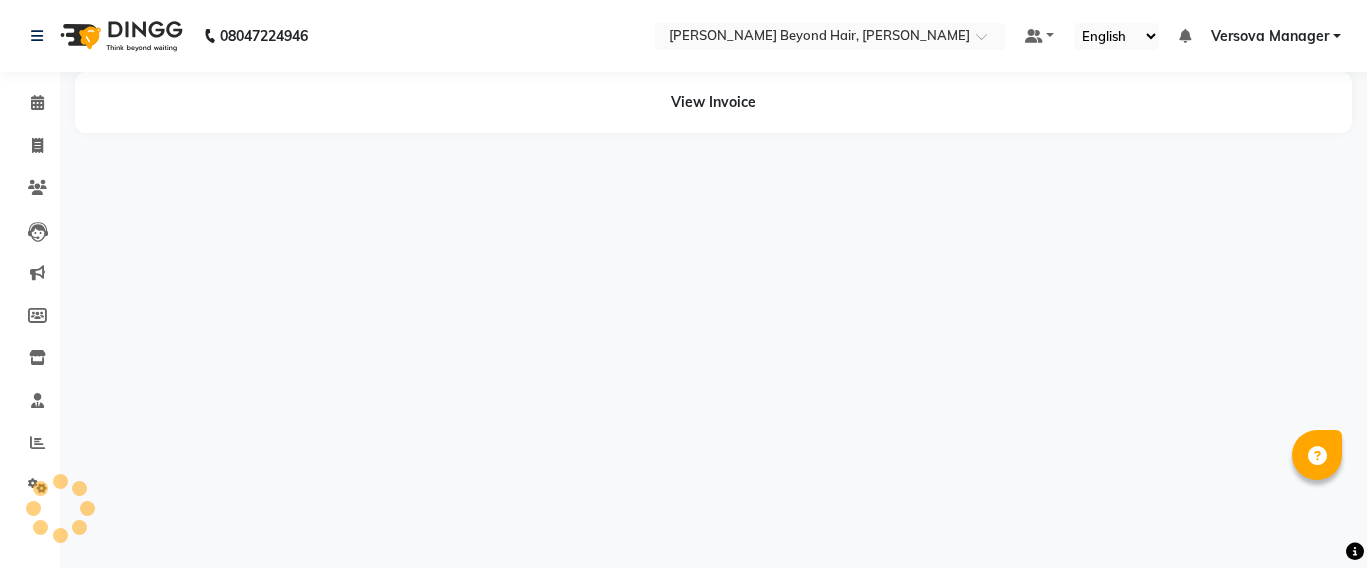 select on "en" 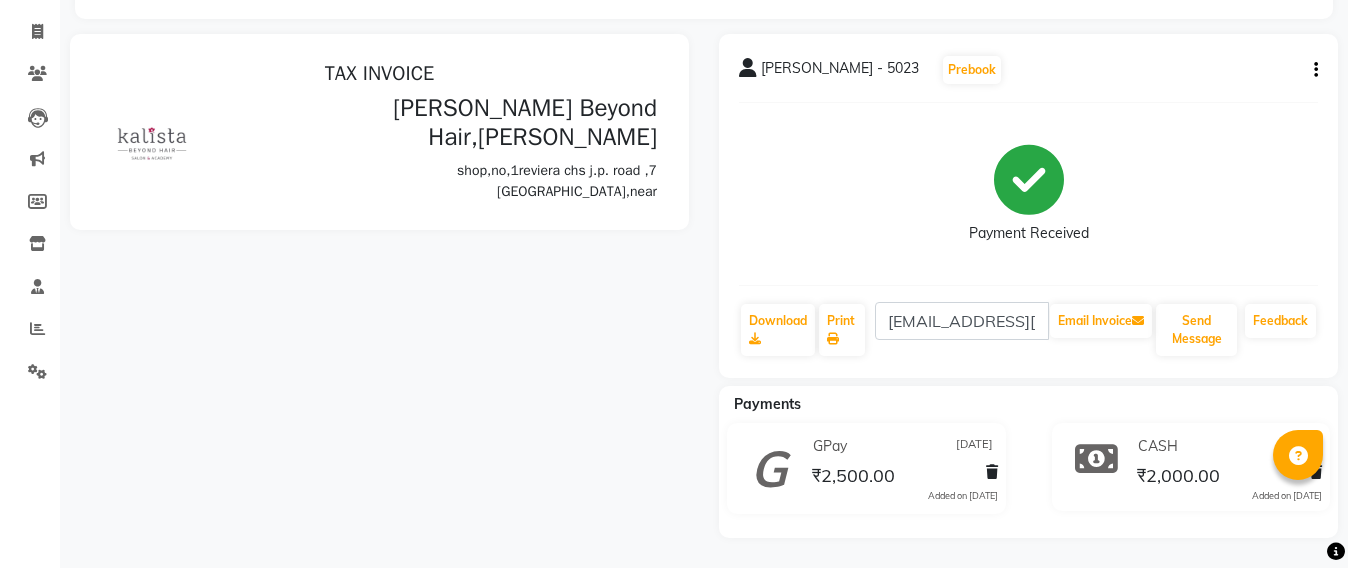 scroll, scrollTop: 0, scrollLeft: 0, axis: both 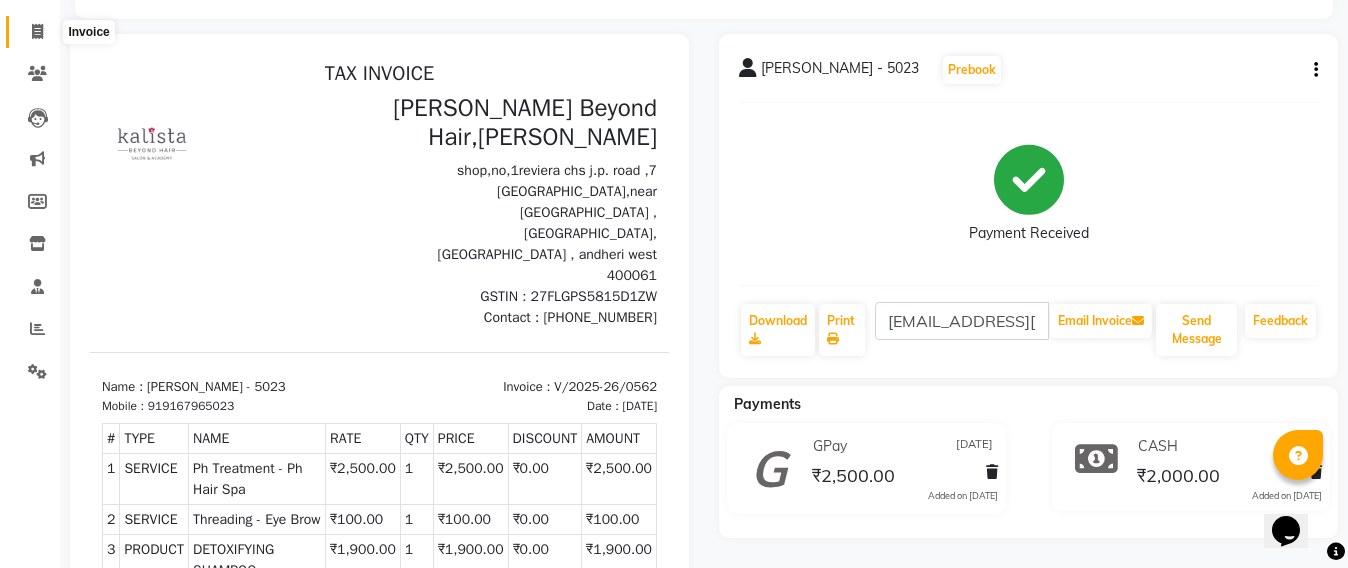 click 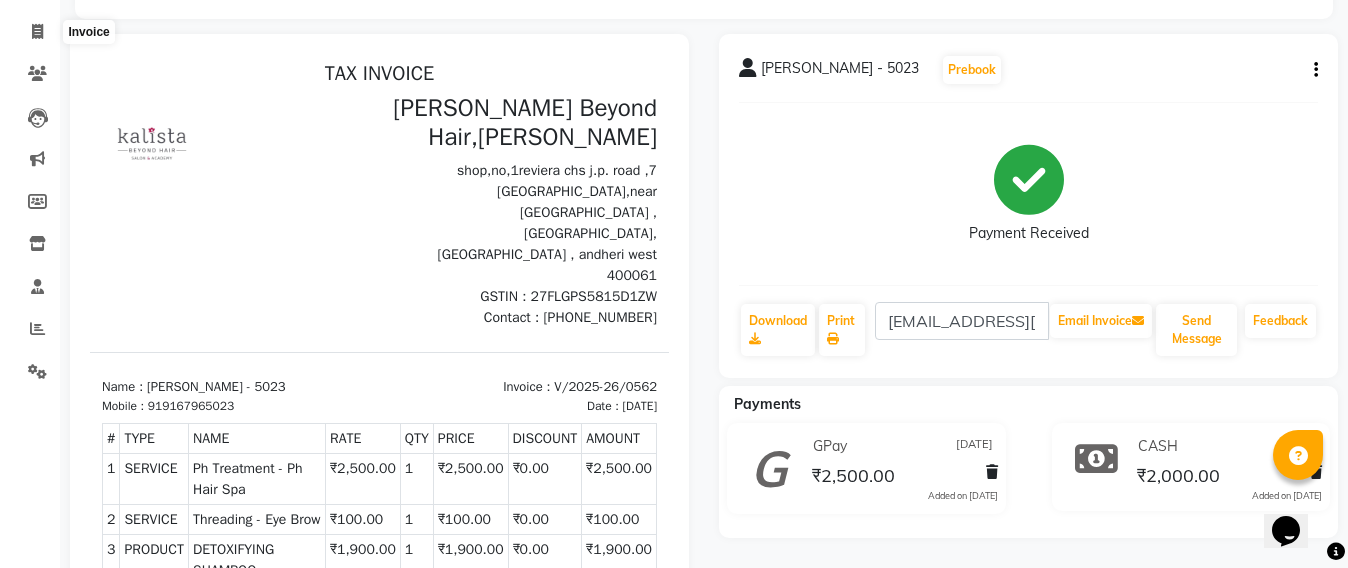 select on "service" 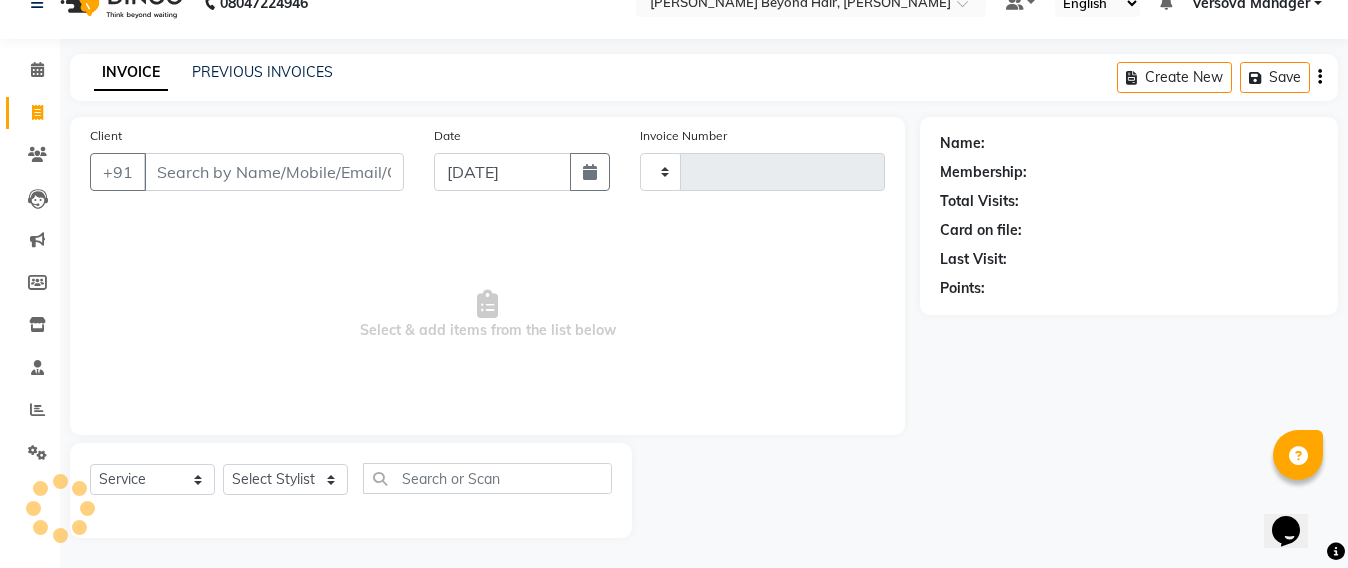 scroll, scrollTop: 33, scrollLeft: 0, axis: vertical 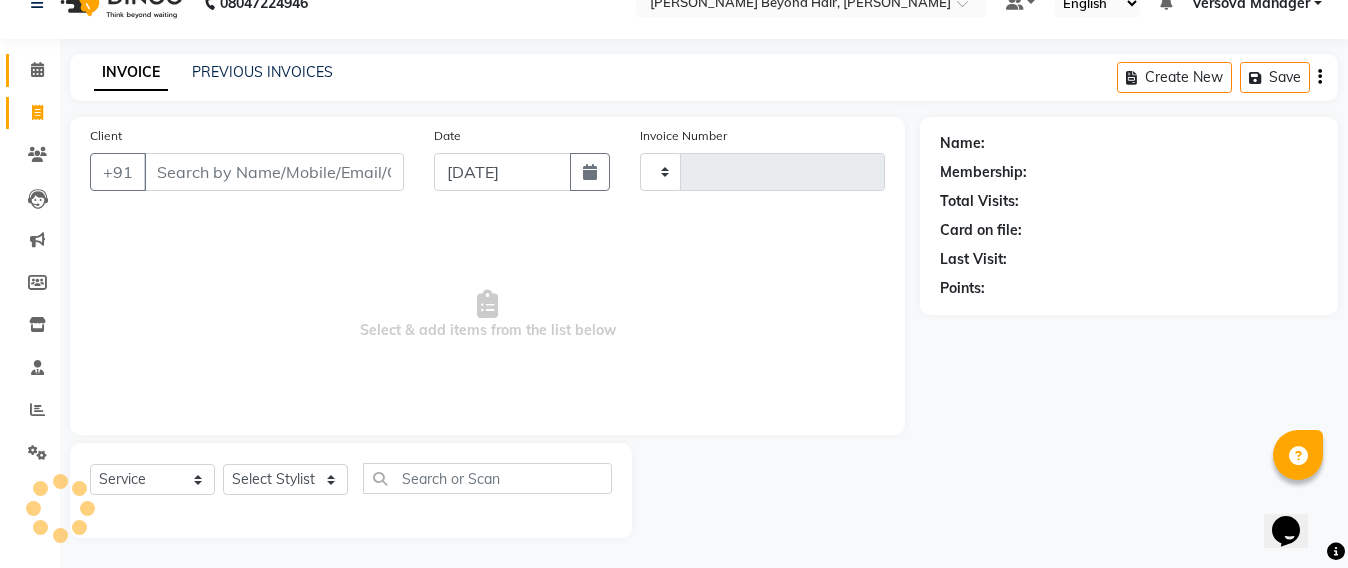 type on "0725" 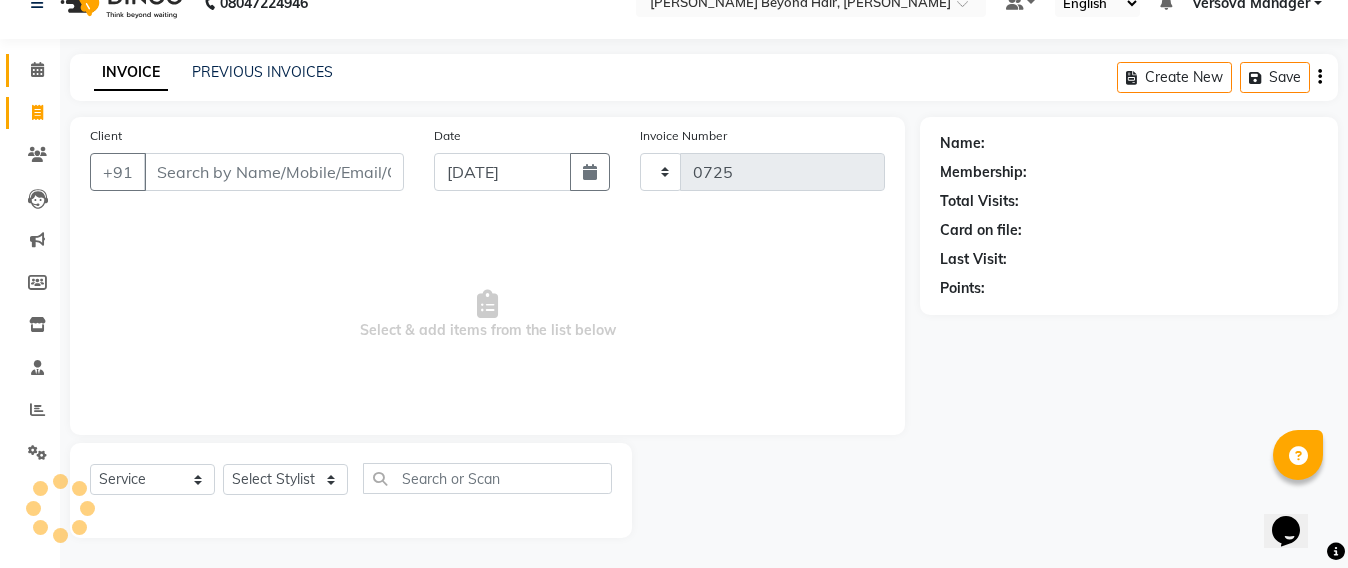 select on "6352" 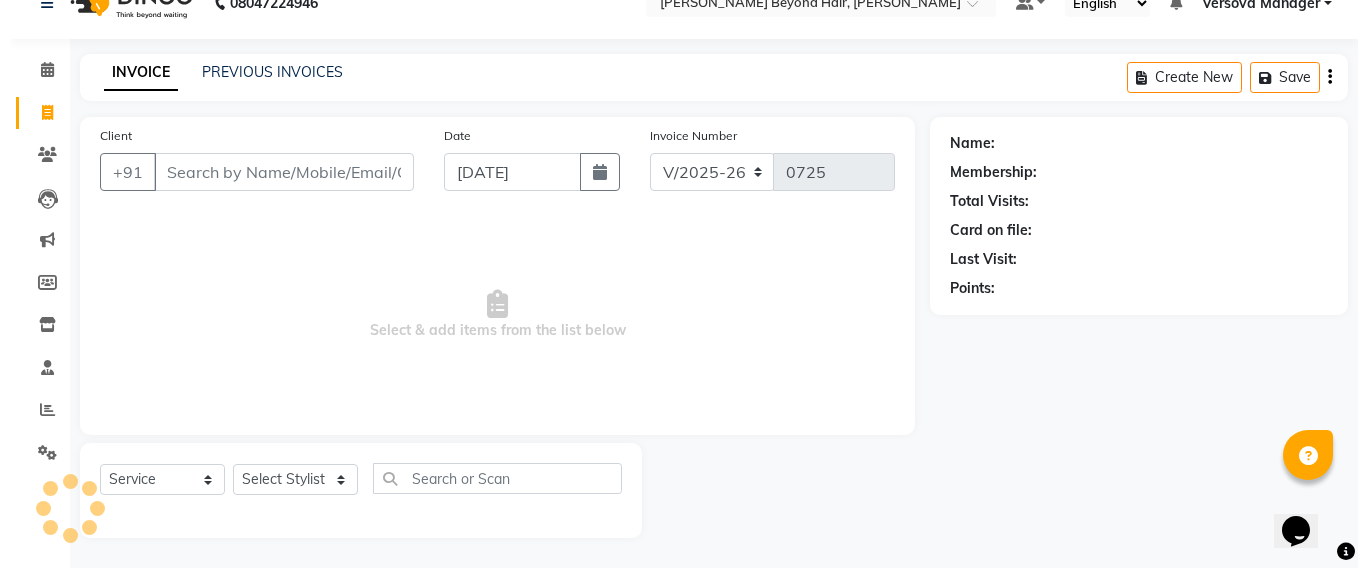 scroll, scrollTop: 0, scrollLeft: 0, axis: both 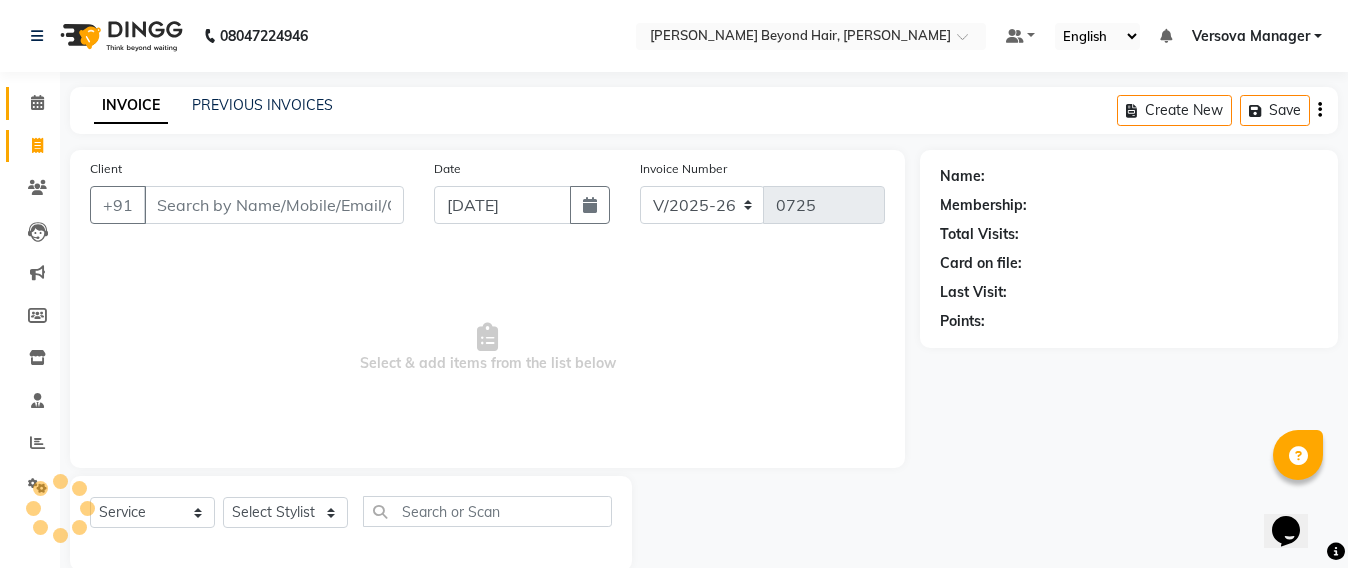 click on "Calendar" 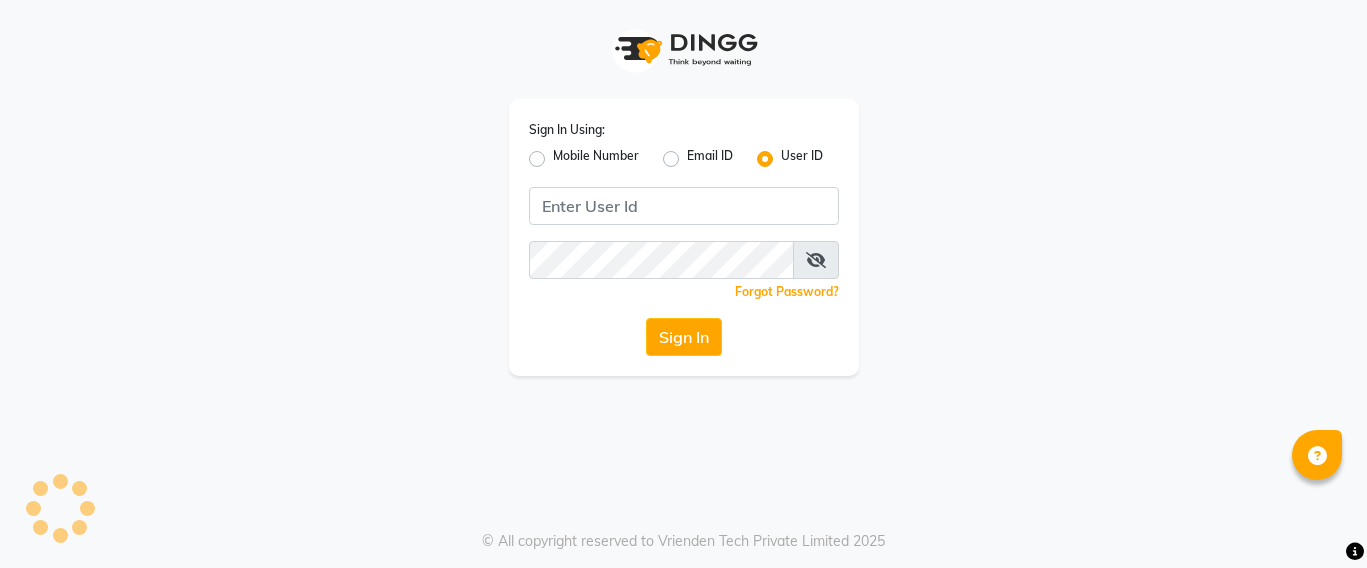 scroll, scrollTop: 0, scrollLeft: 0, axis: both 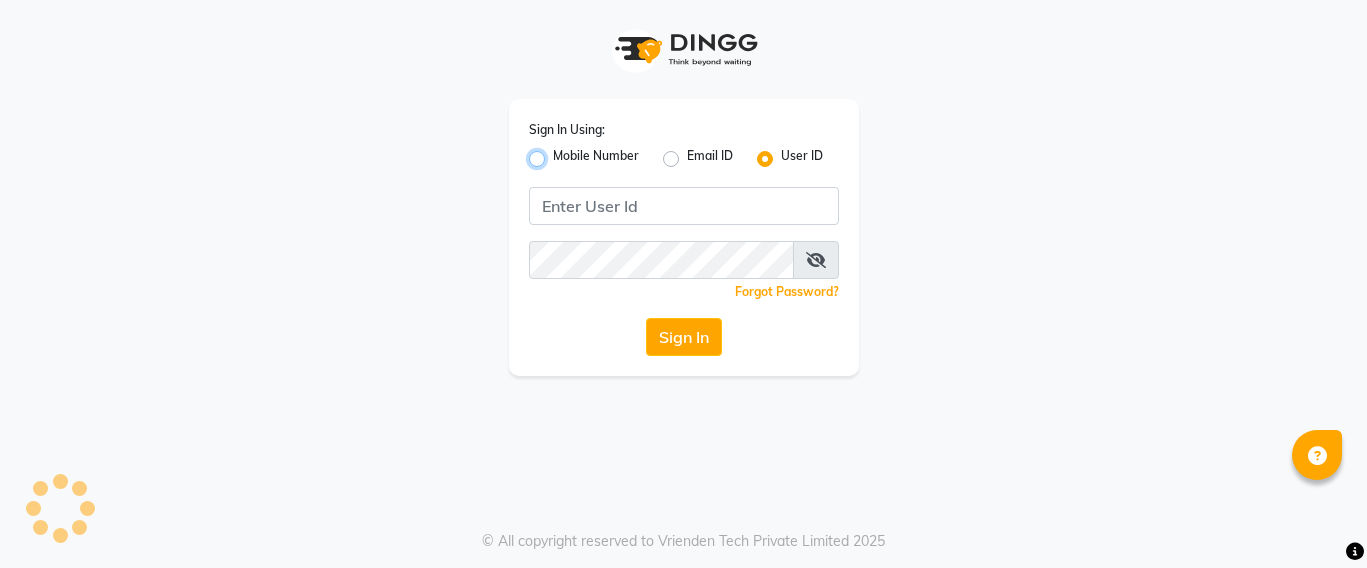 click on "Mobile Number" at bounding box center (559, 153) 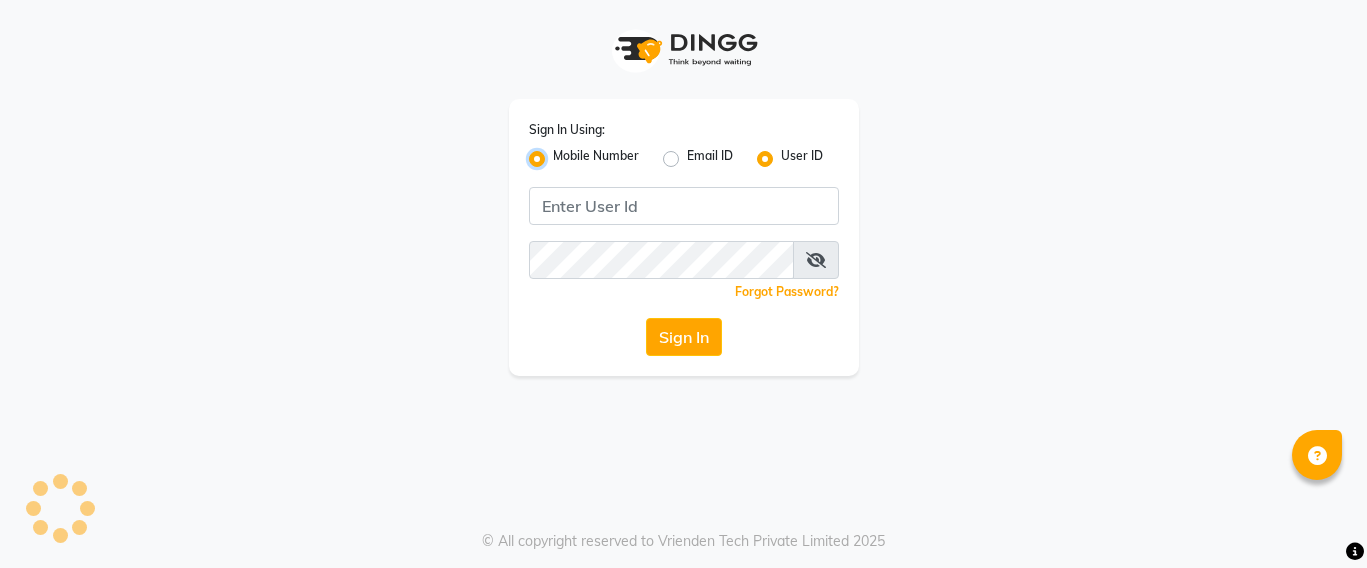 radio on "false" 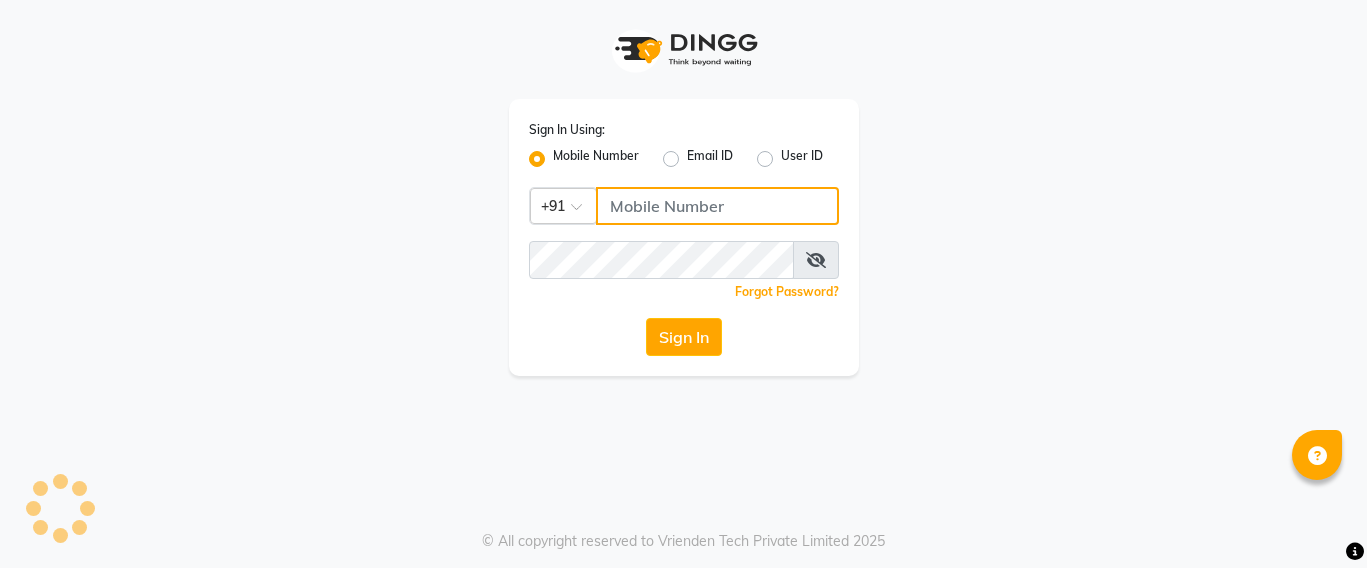 click 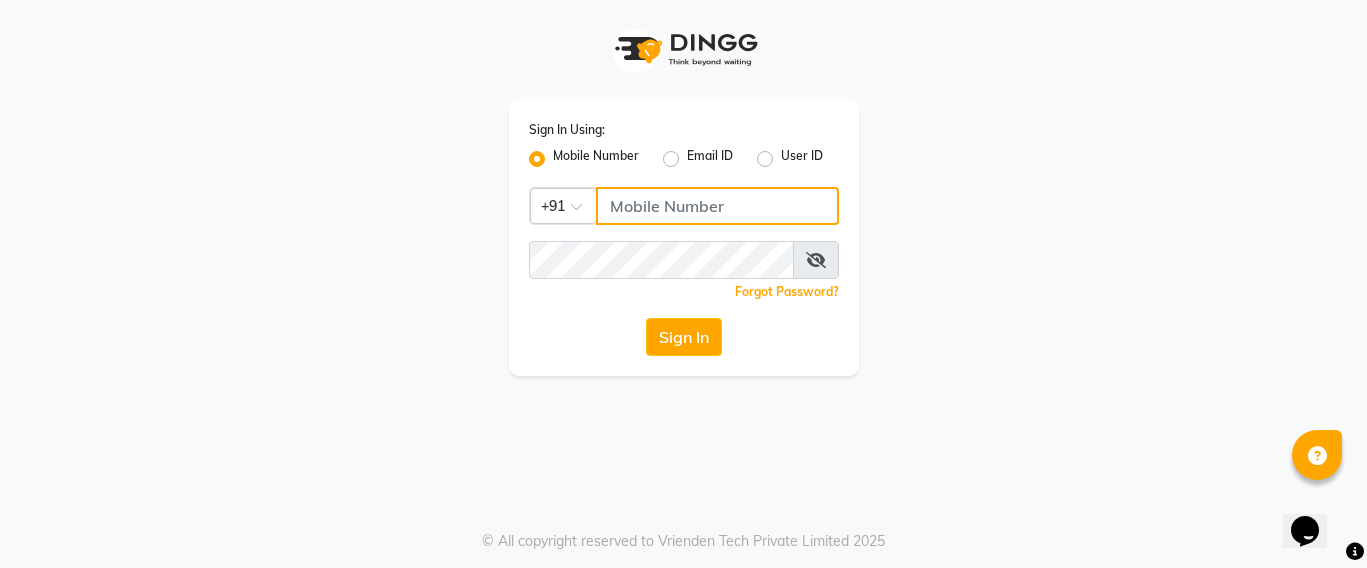 scroll, scrollTop: 0, scrollLeft: 0, axis: both 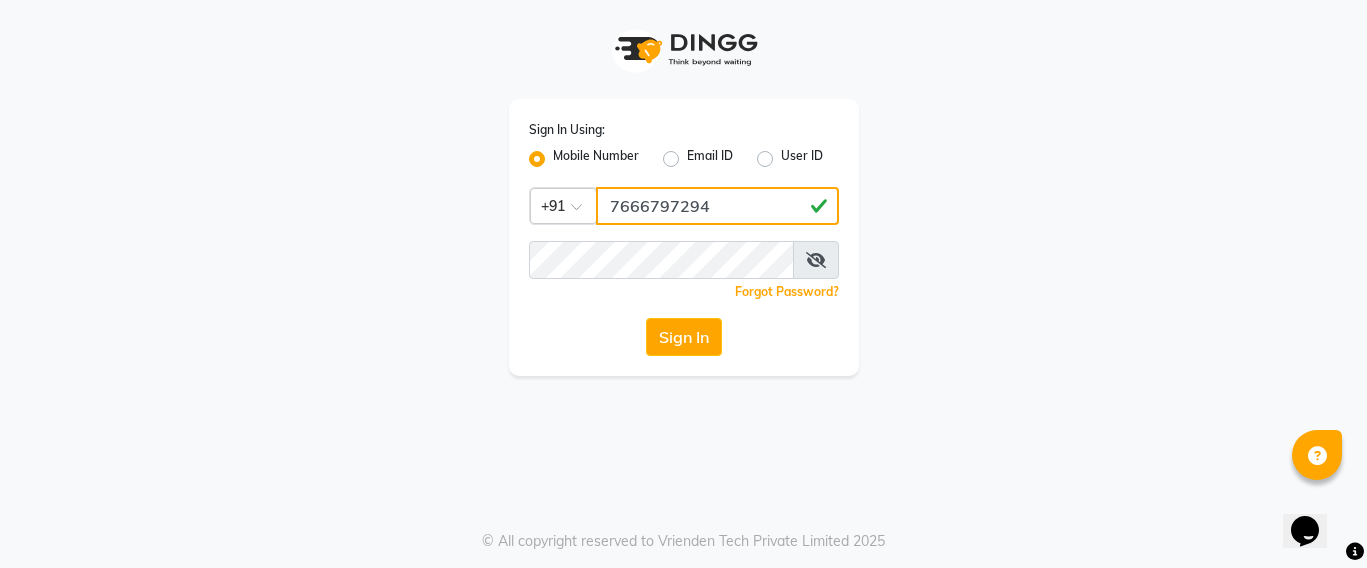 type on "7666797294" 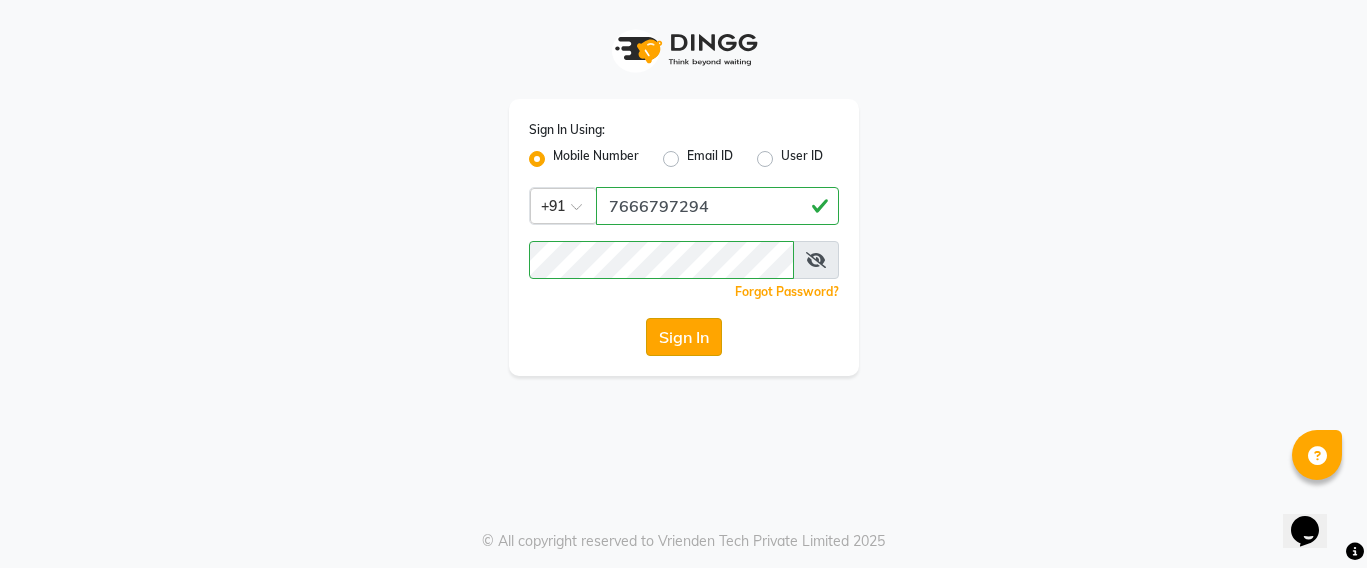 click on "Sign In" 